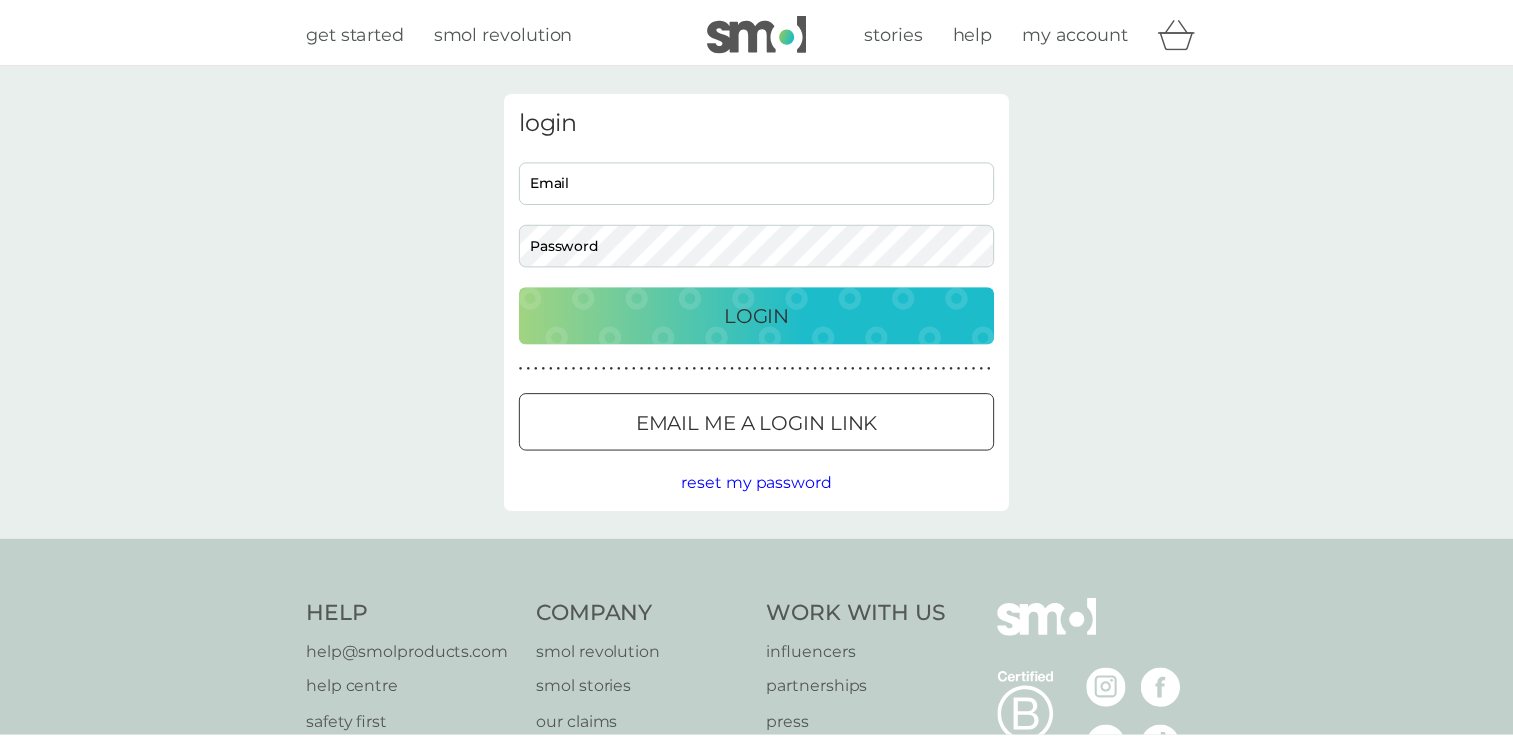 scroll, scrollTop: 0, scrollLeft: 0, axis: both 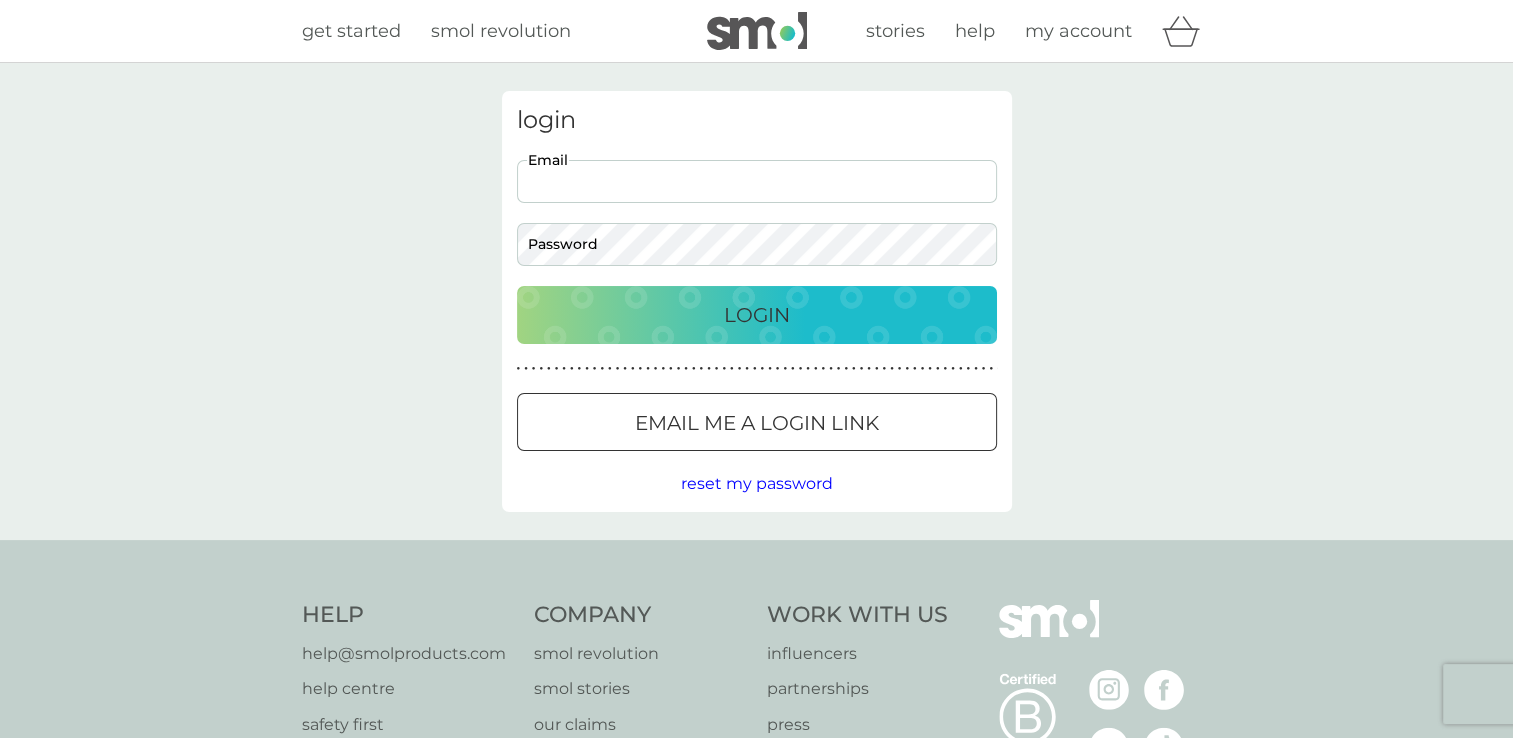 click on "Email" at bounding box center (757, 181) 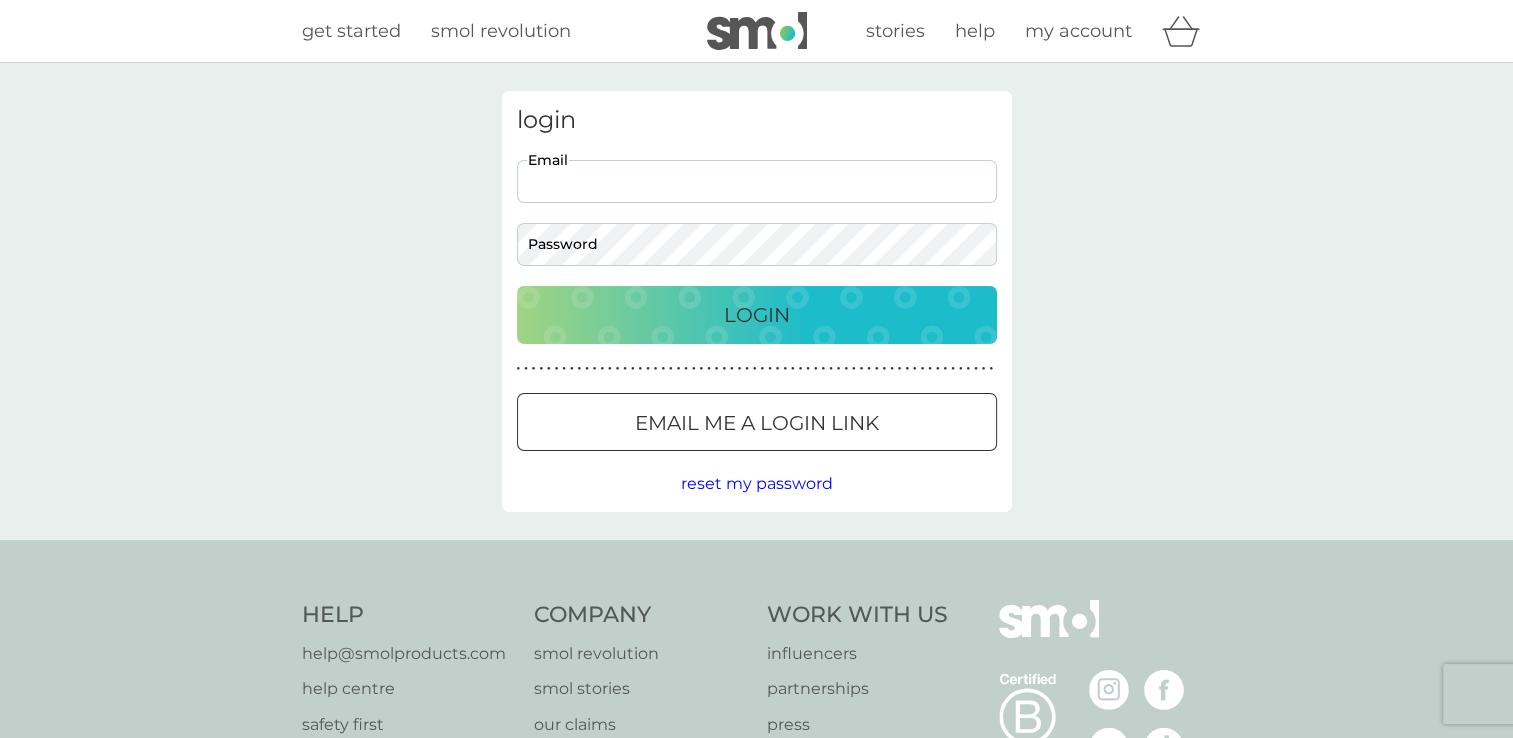 type on "emily.grinnell@hotmail.co.uk" 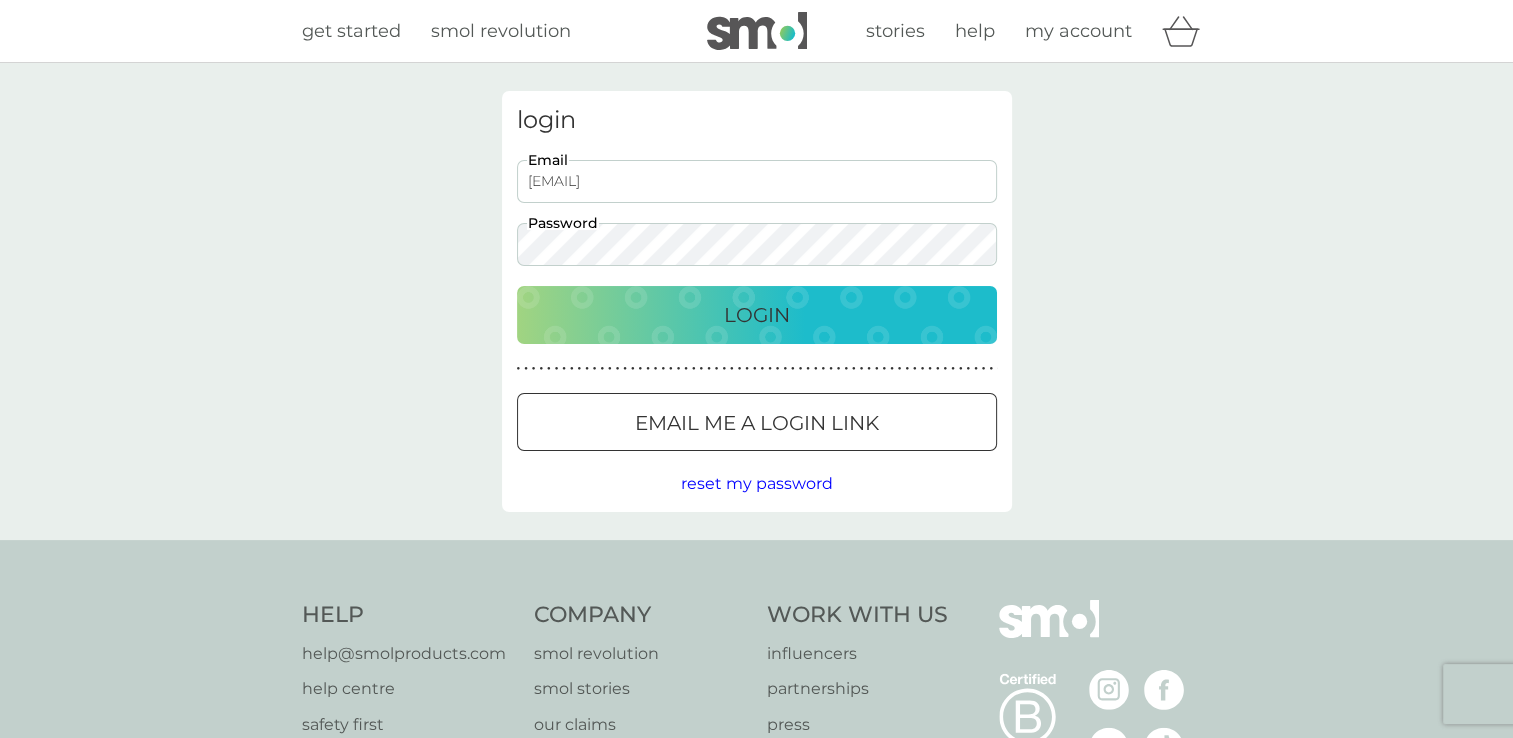click on "Login" at bounding box center [757, 315] 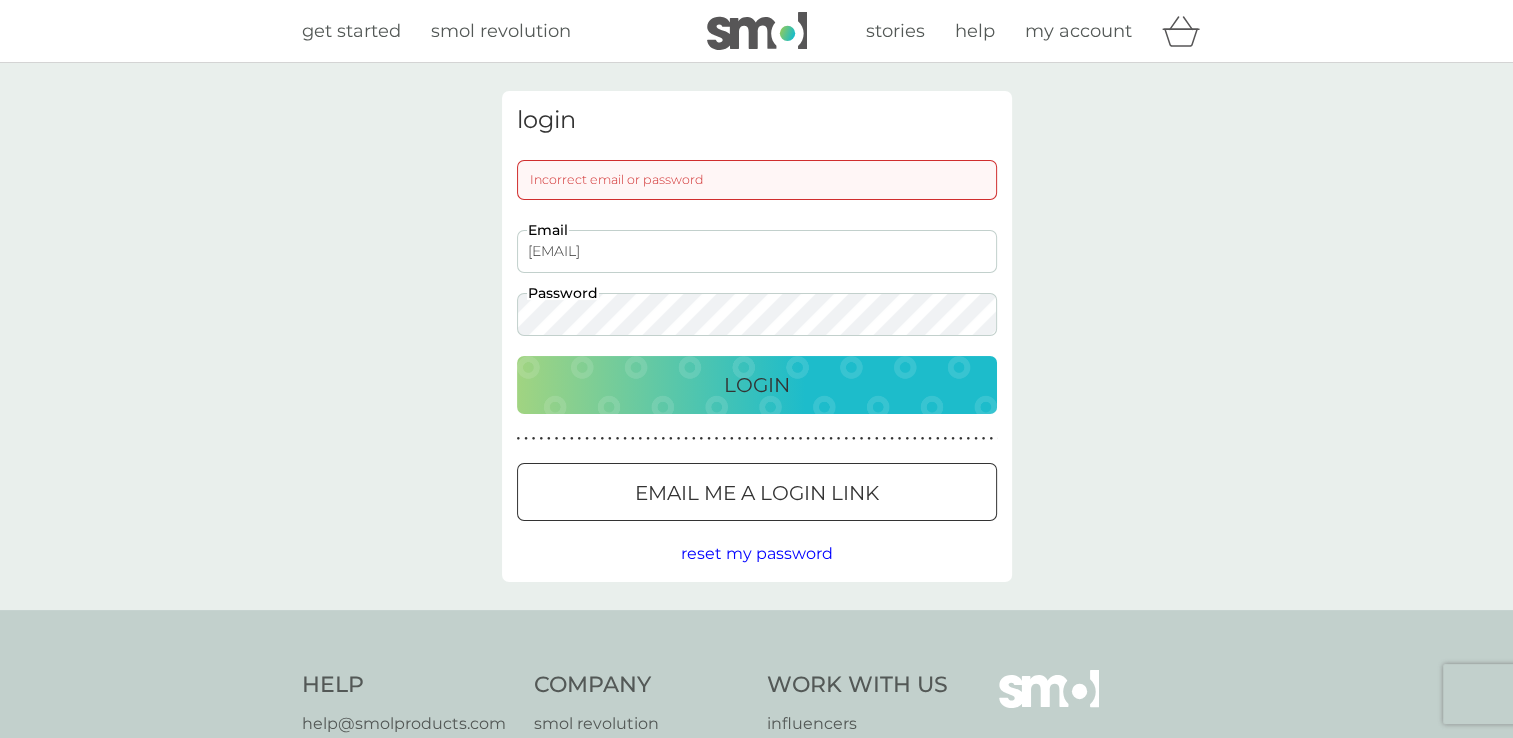 click at bounding box center (757, 493) 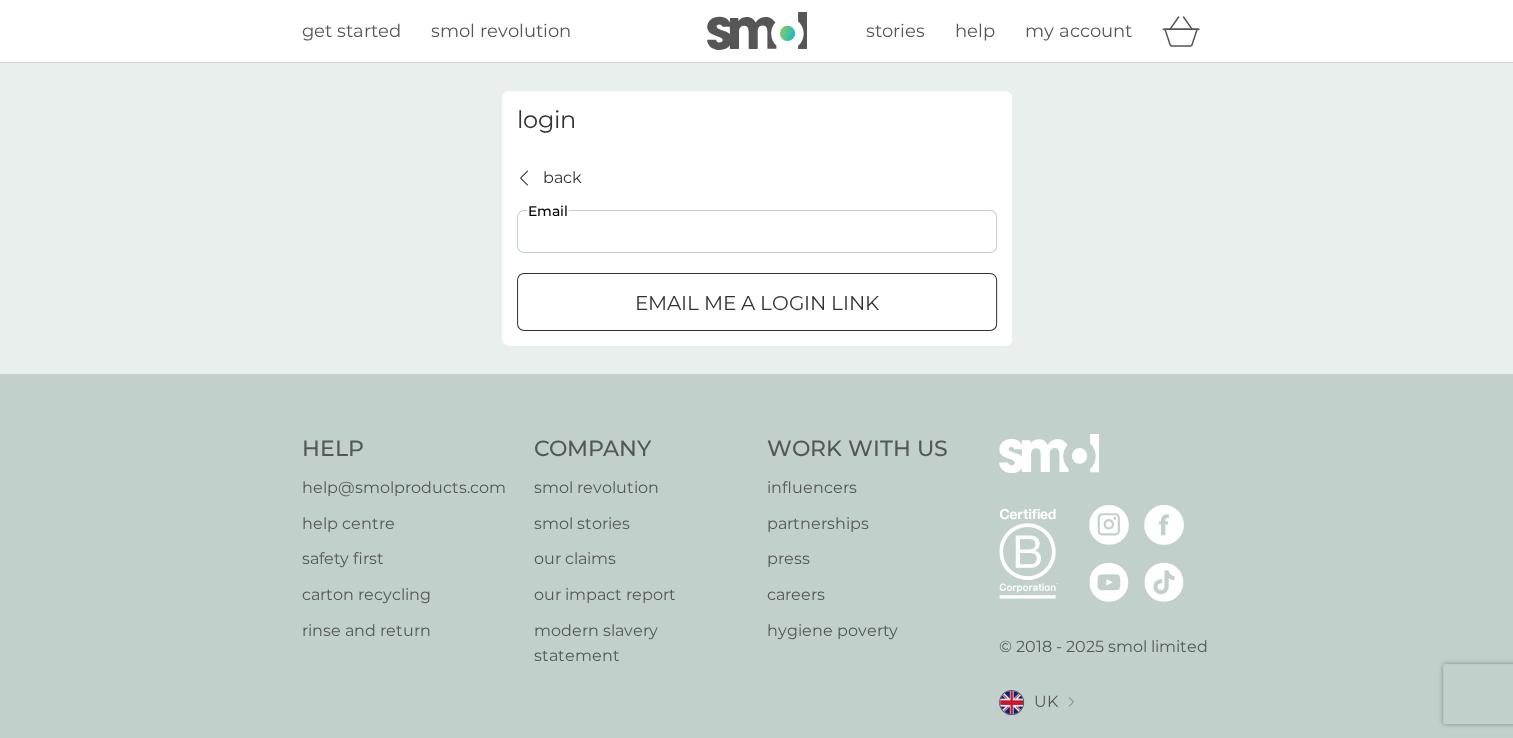 click on "Email" at bounding box center [757, 231] 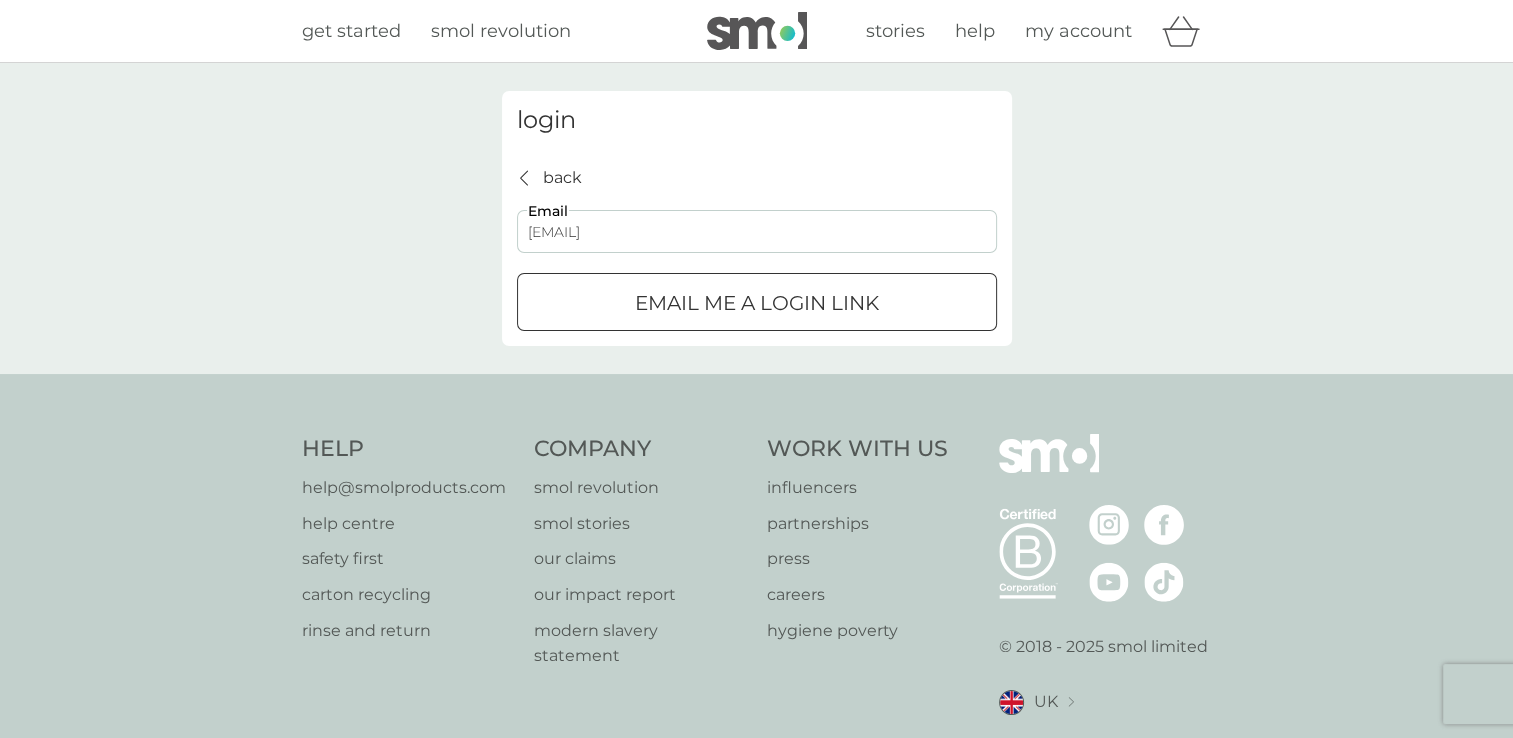click on "Email me a login link" at bounding box center (757, 303) 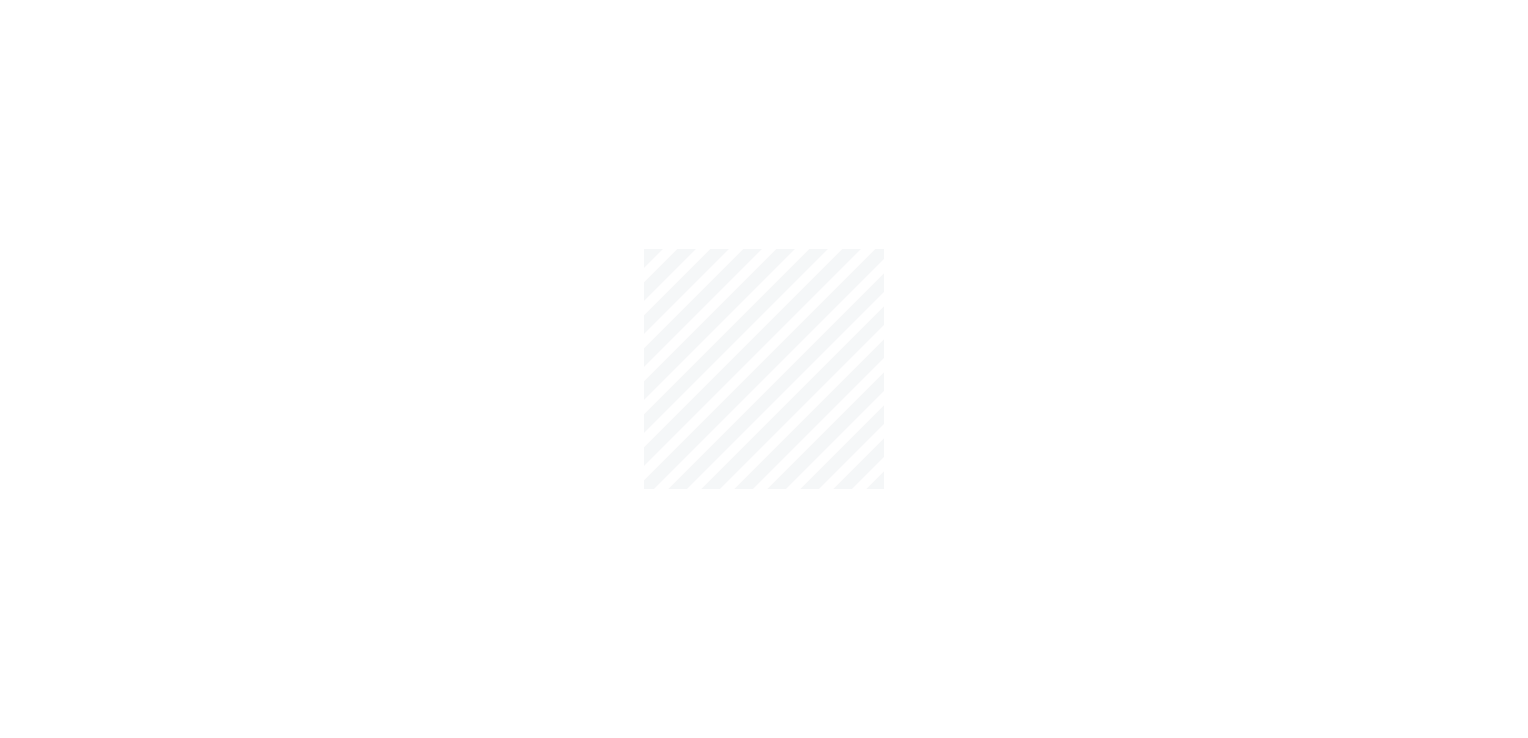 scroll, scrollTop: 0, scrollLeft: 0, axis: both 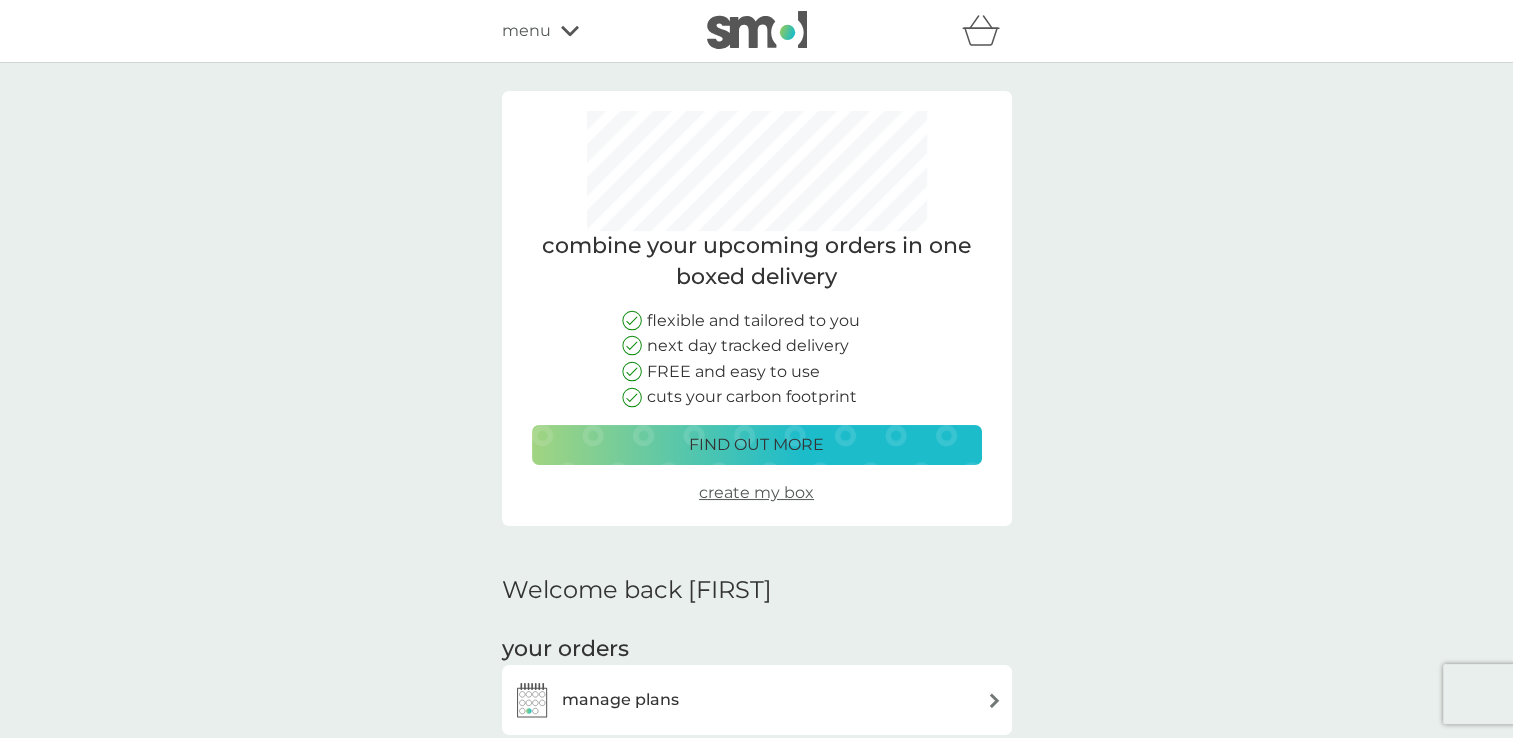 click on "combine your upcoming orders in one boxed delivery flexible and tailored to you next day tracked delivery FREE and easy to use cuts your carbon footprint find out more create my box Welcome back [FIRST] your orders manage plans view upcoming orders track orders view past orders other actions track our impact refer a friend & you BOTH save shop smol products manage account would you also like ... foaming handwash £3.00 plan product floor cleaner £2.00 plan product foaming bathroom spray £2.00 plan product dishbrush £10.00 plan product bio laundry capsules £2.00 plan donate a wash £0.30 plan add on dishwasher storage caddy £8.50 fragrance-free laundry capsules £2.00 plan product bio laundry liquid £6.25 £3.00 plan product hand soap £8.50 plan product body bars £8.50 plan product toothbrushes £7.50 plan product washing up liquid £2.00 plan product cloths £10.50 plan product sponges £6.25 plan product non-bio laundry storage caddy £8.50 shampoo bars £8.50 plan product toothpaste £12.50" at bounding box center [756, 2017] 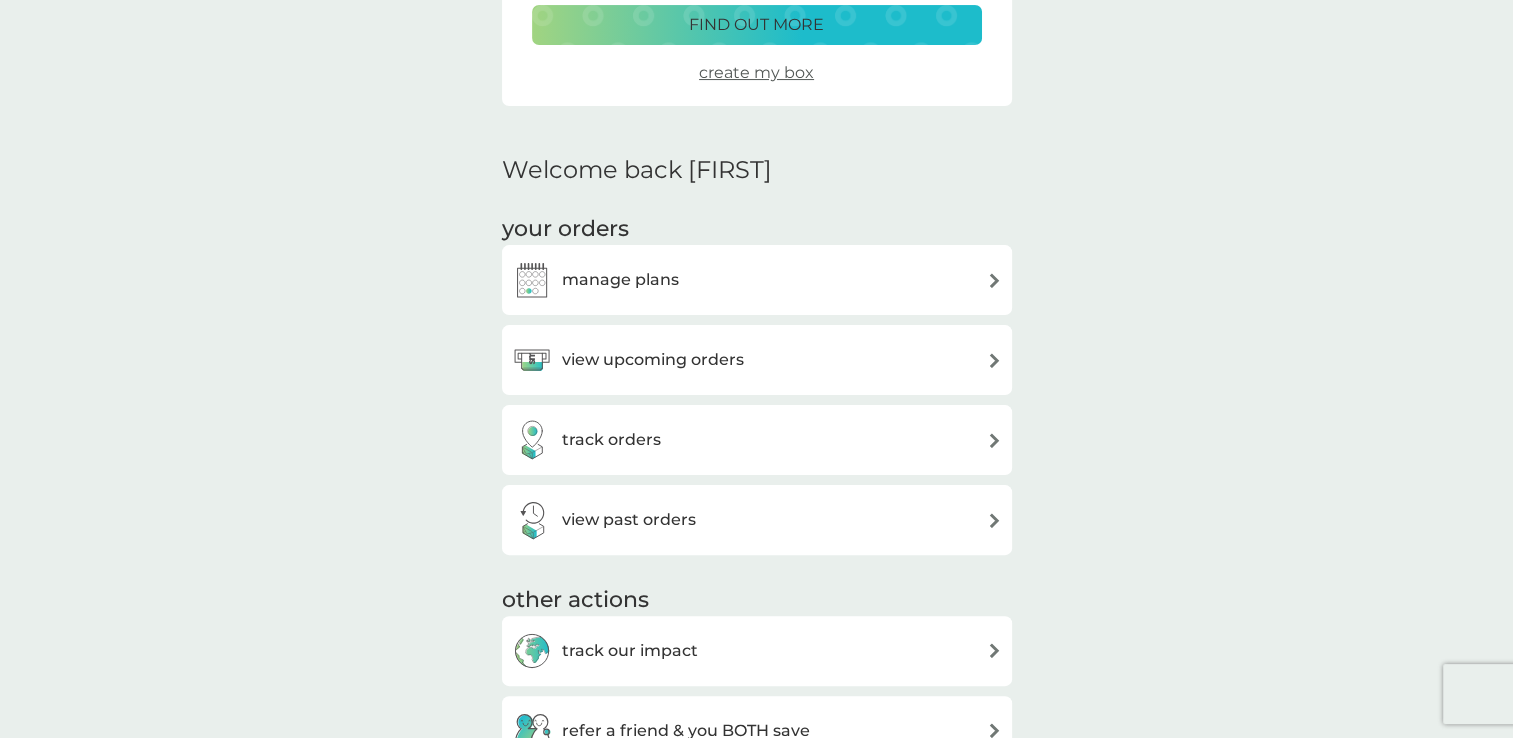 scroll, scrollTop: 422, scrollLeft: 0, axis: vertical 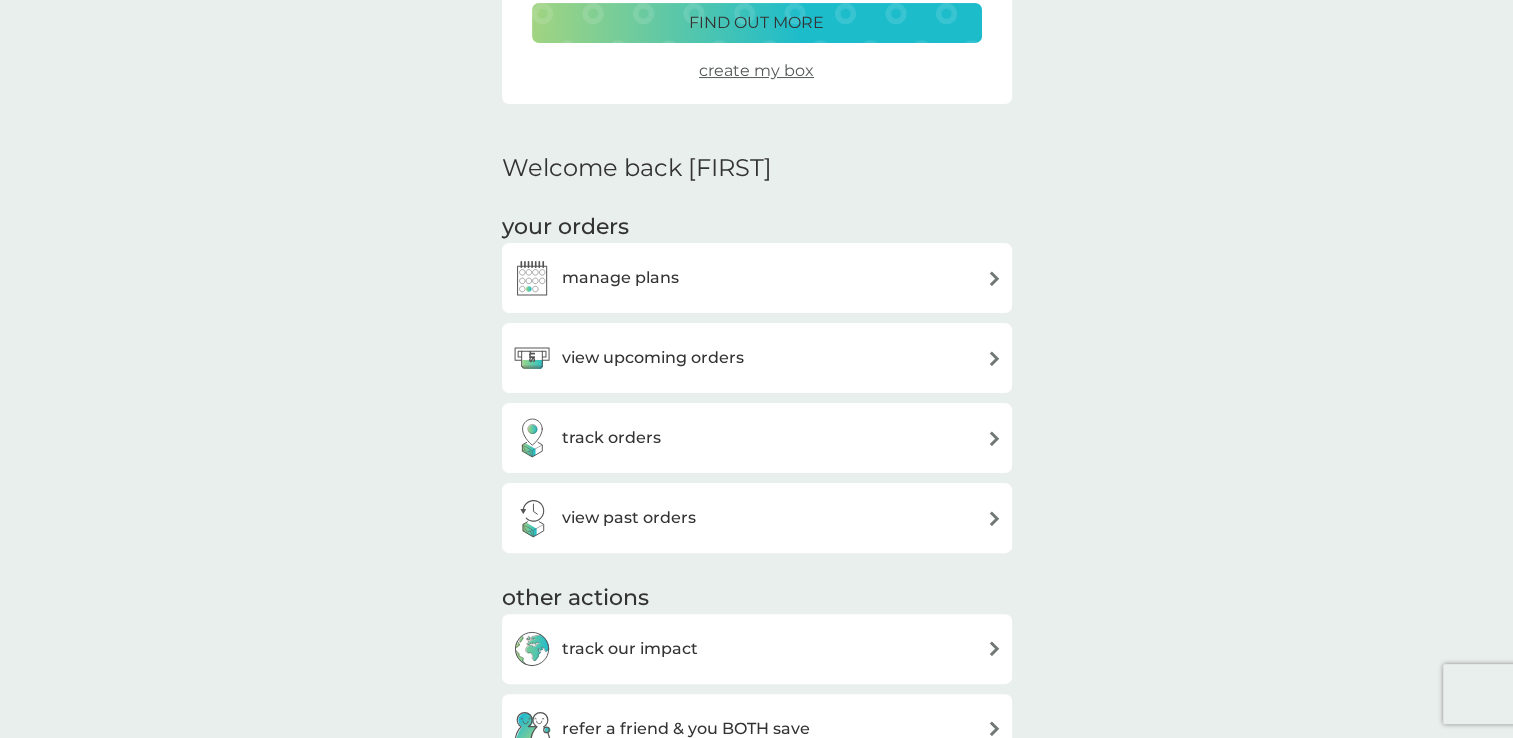 click on "manage plans" at bounding box center [757, 278] 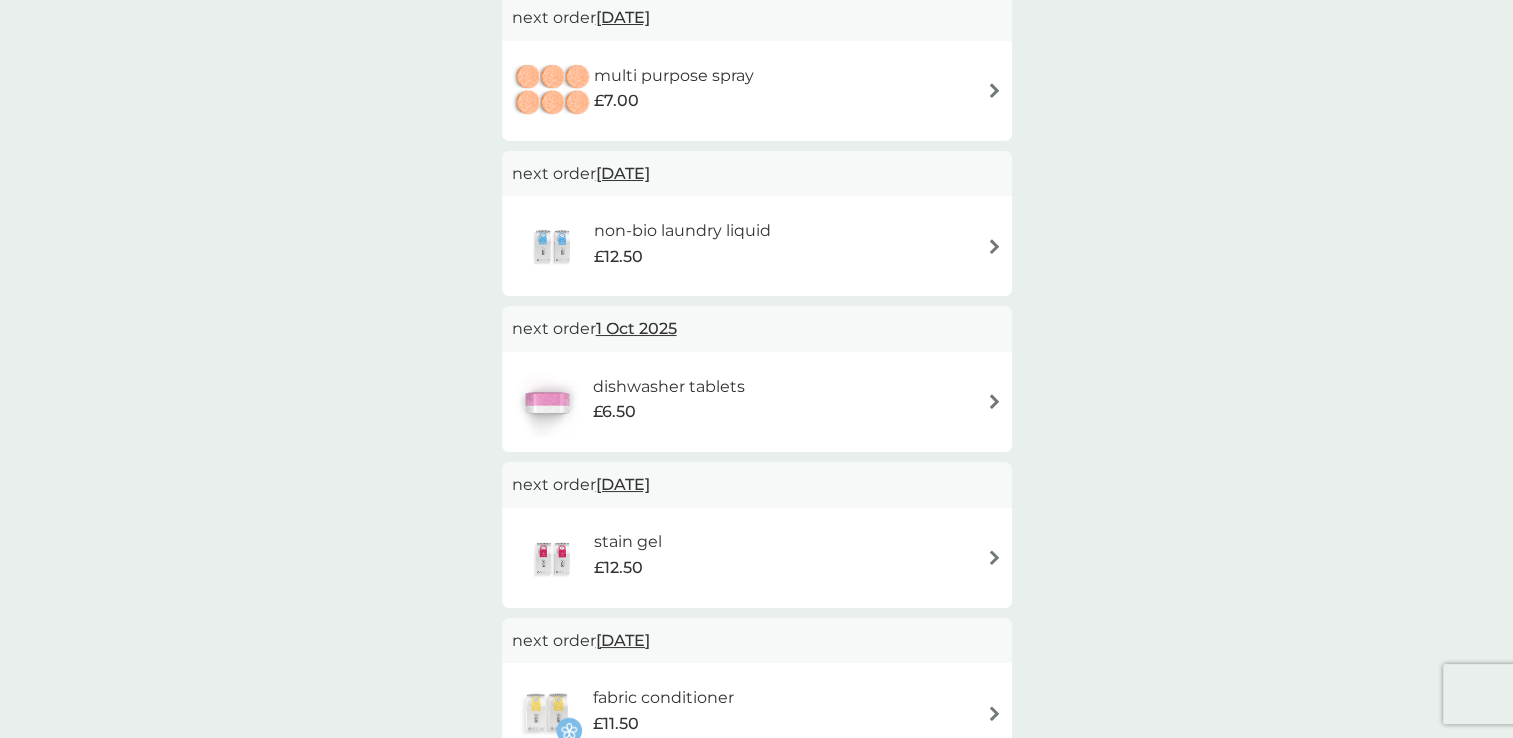 scroll, scrollTop: 0, scrollLeft: 0, axis: both 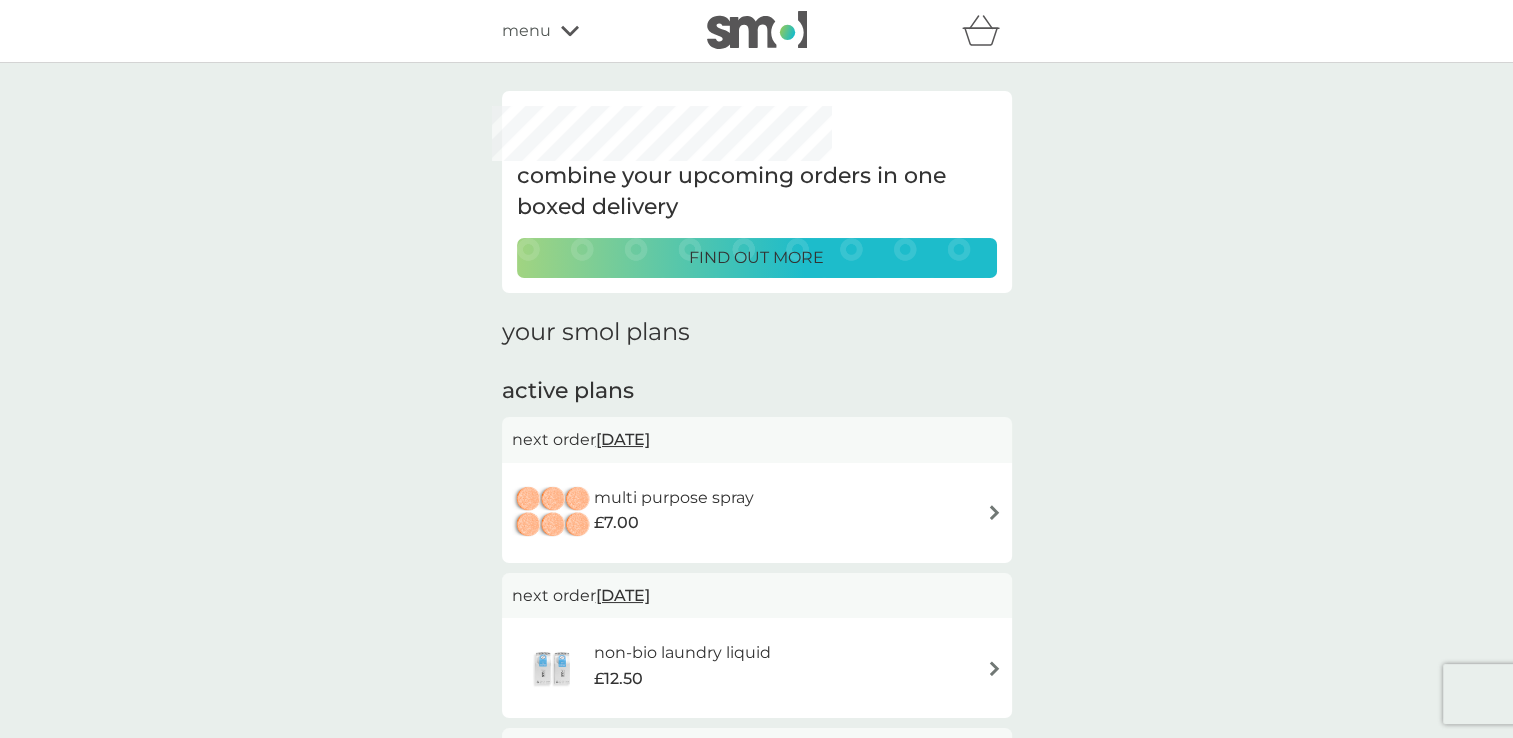click on "combine your upcoming orders in one boxed delivery find out more your smol plans active plans next order  [DATE] multi purpose spray £7.00 next order  [DATE] non-bio laundry liquid £12.50 next order  [DATE] dishwasher tablets £6.50 next order  [DATE] stain gel £12.50 next order  [DATE] fabric conditioner £11.50 cancelled plans non-bio laundry capsules £6.00 you’ve cancelled this plan Re-activate Plan" at bounding box center (756, 747) 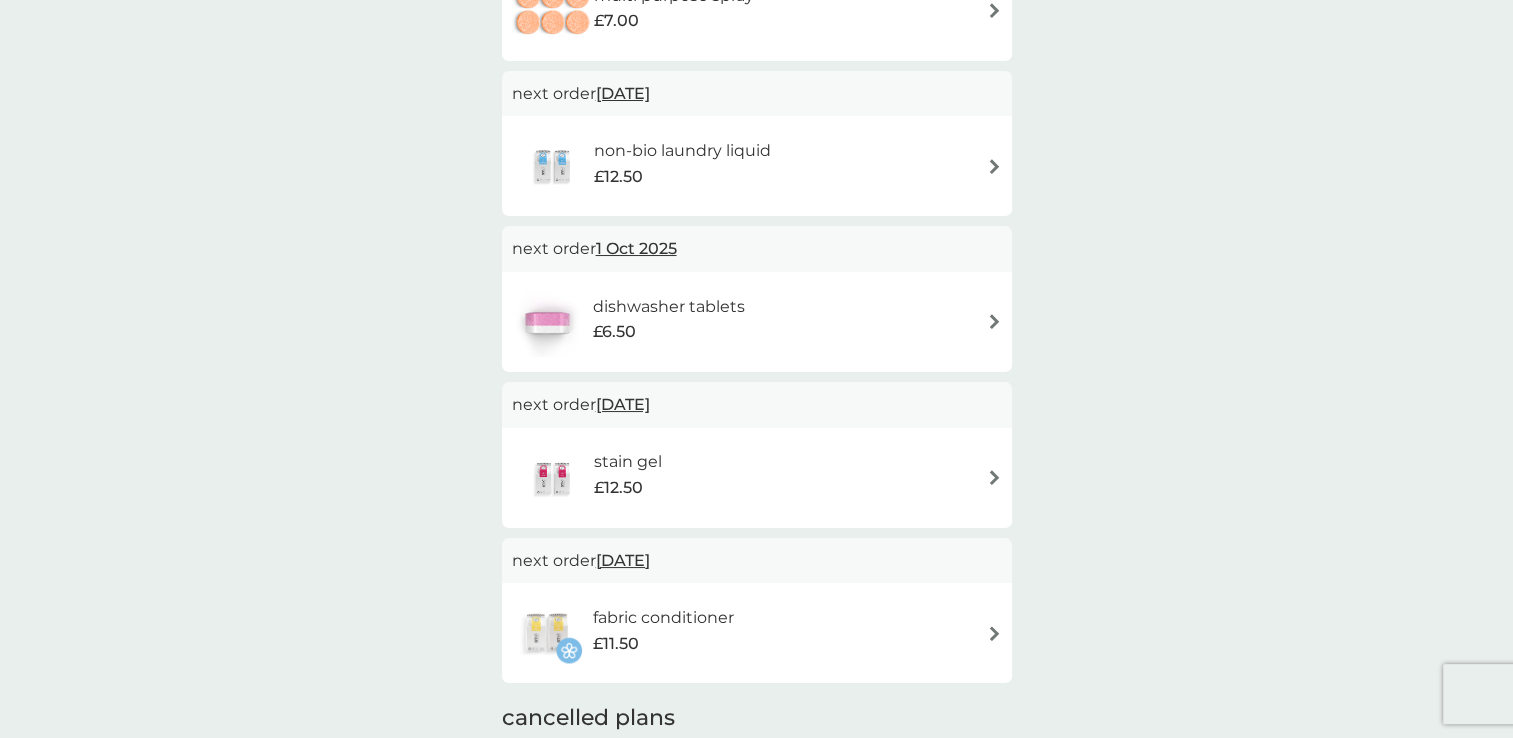scroll, scrollTop: 507, scrollLeft: 0, axis: vertical 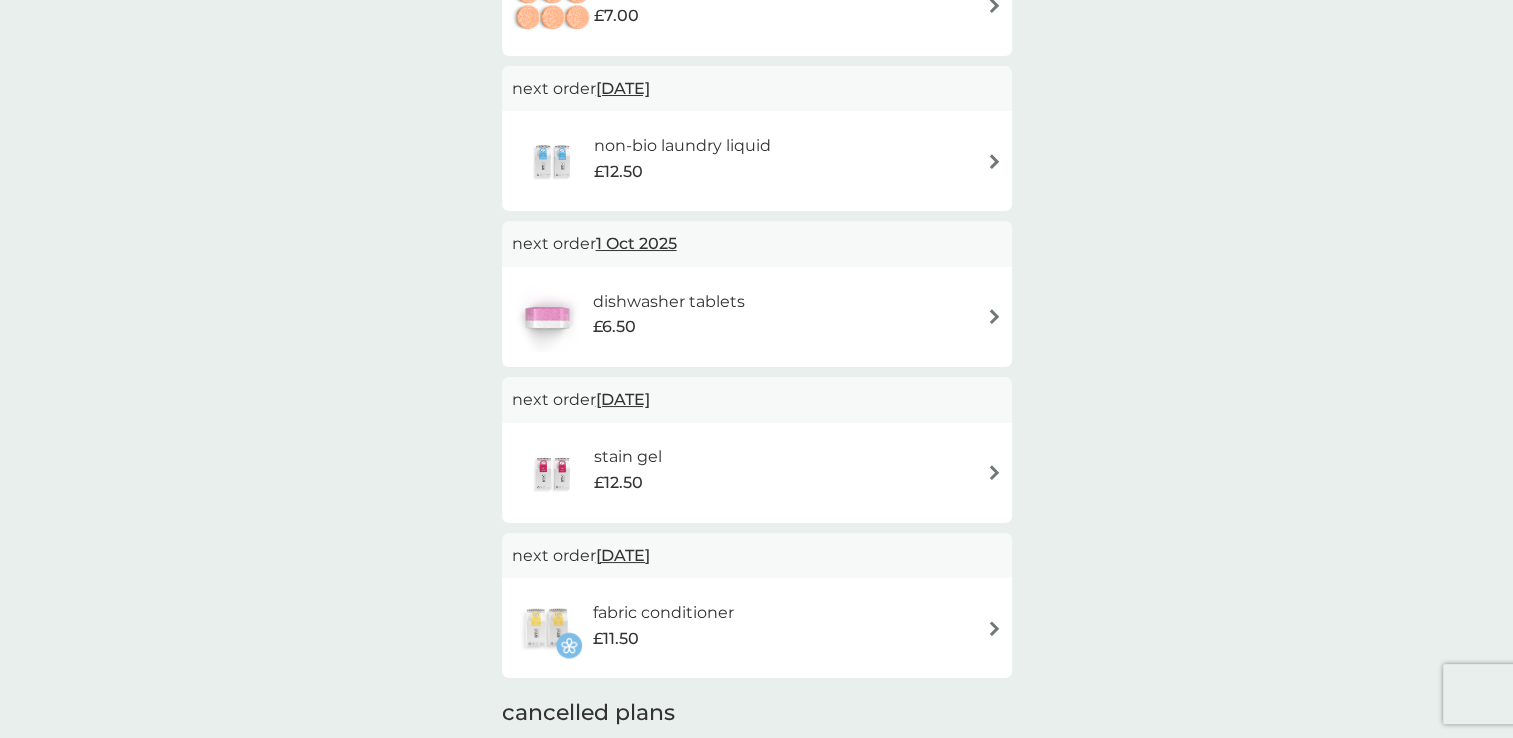 click on "[DATE]" at bounding box center (623, 399) 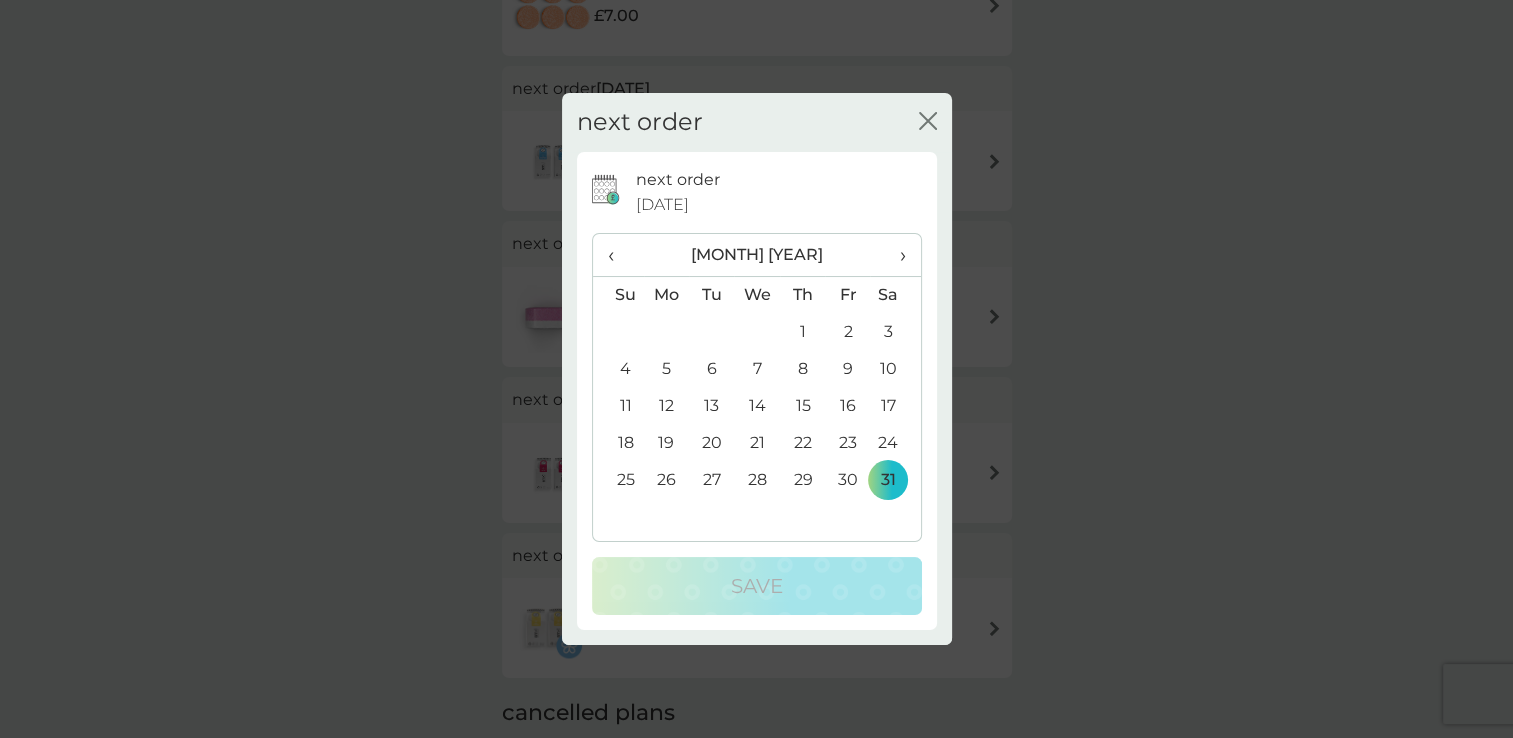 click on "›" at bounding box center (895, 255) 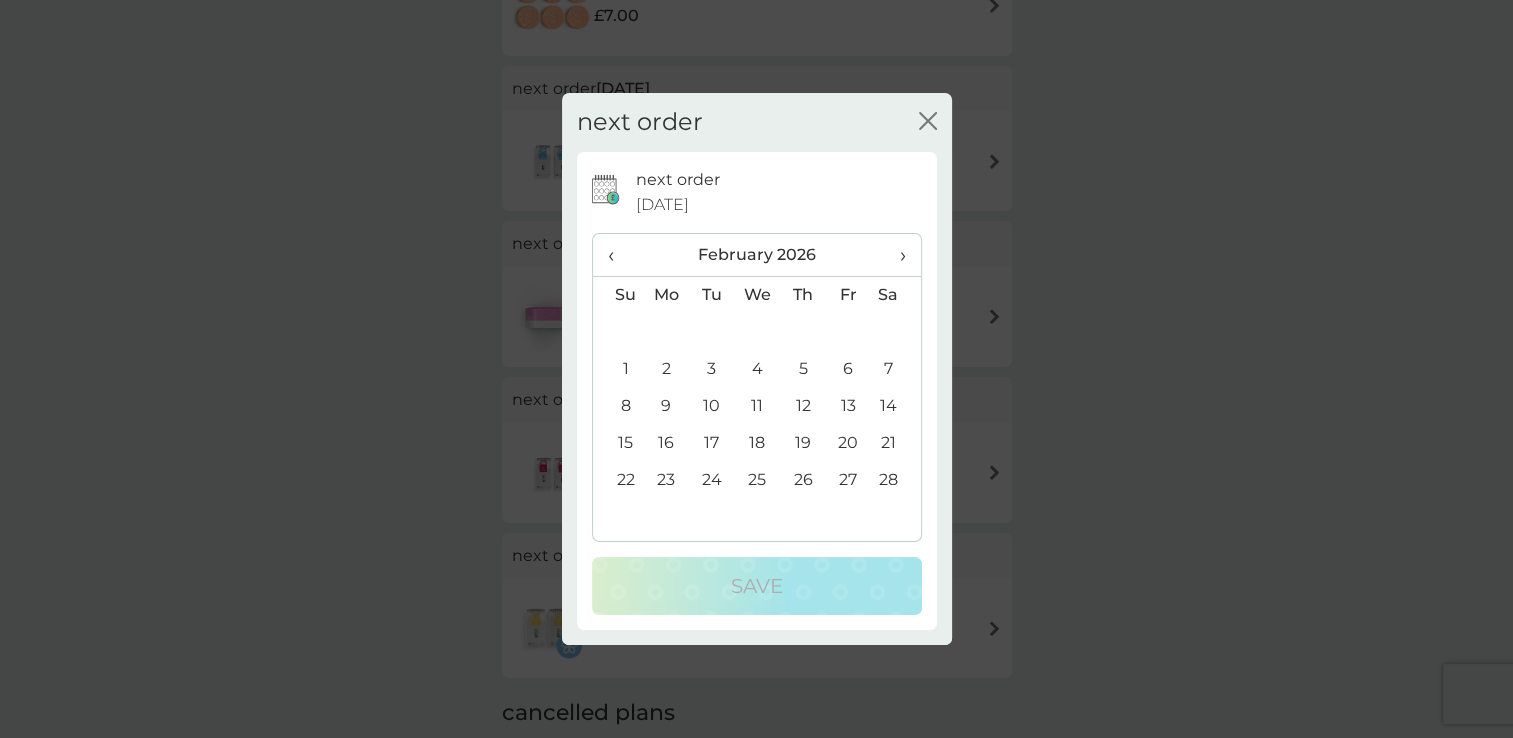 click on "19" at bounding box center (802, 443) 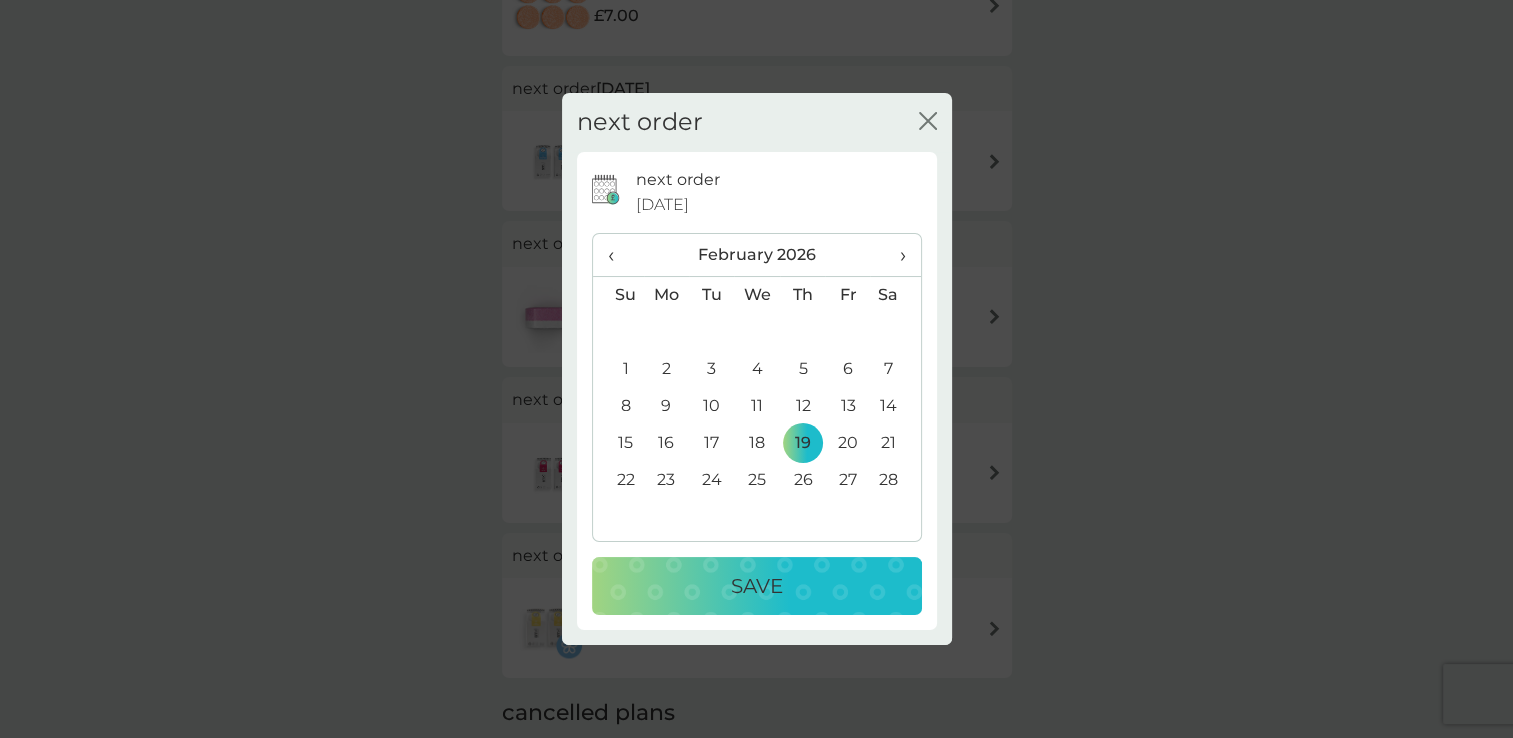 click on "Save" at bounding box center [757, 586] 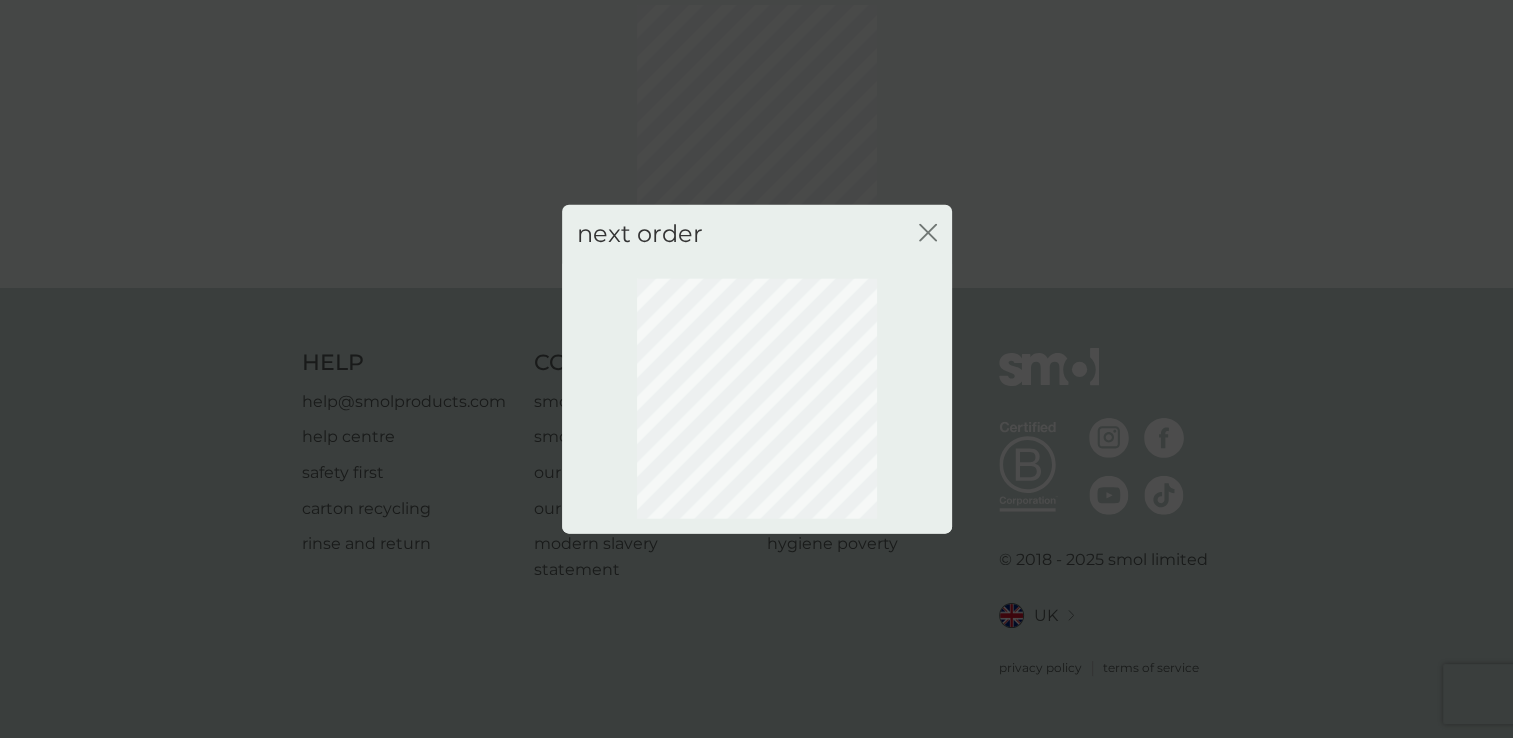 scroll, scrollTop: 100, scrollLeft: 0, axis: vertical 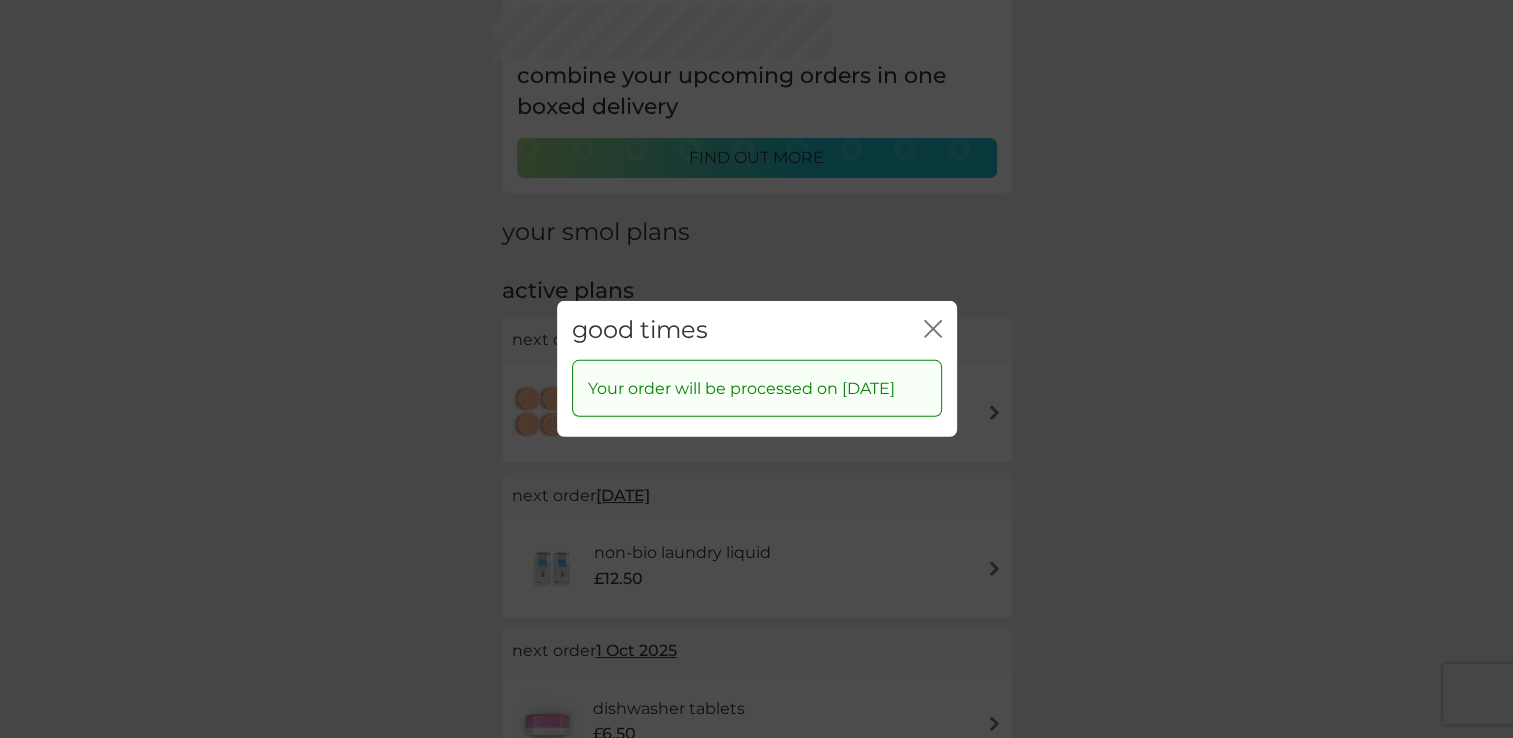 click on "good times close" at bounding box center (757, 330) 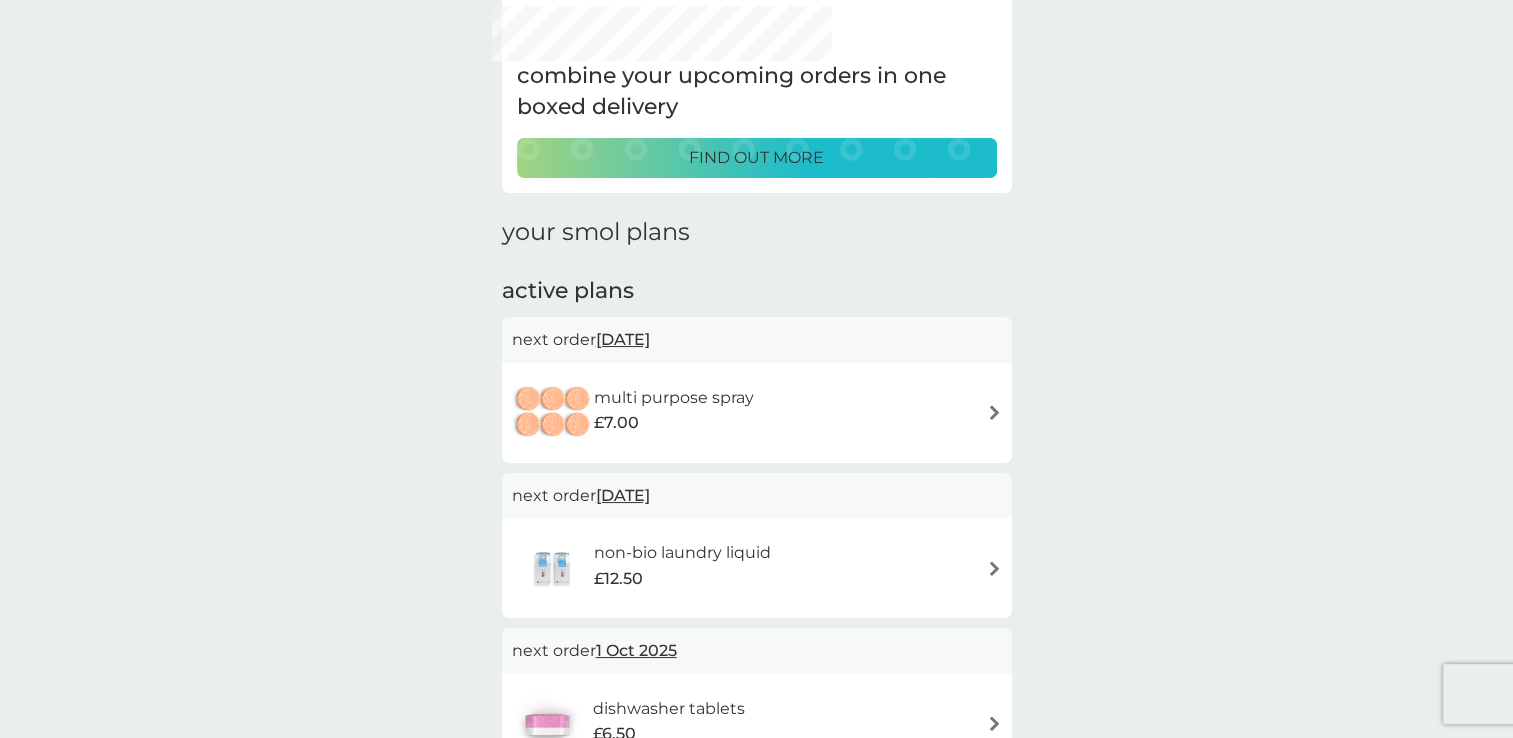 click on "multi purpose spray £7.00" at bounding box center (757, 413) 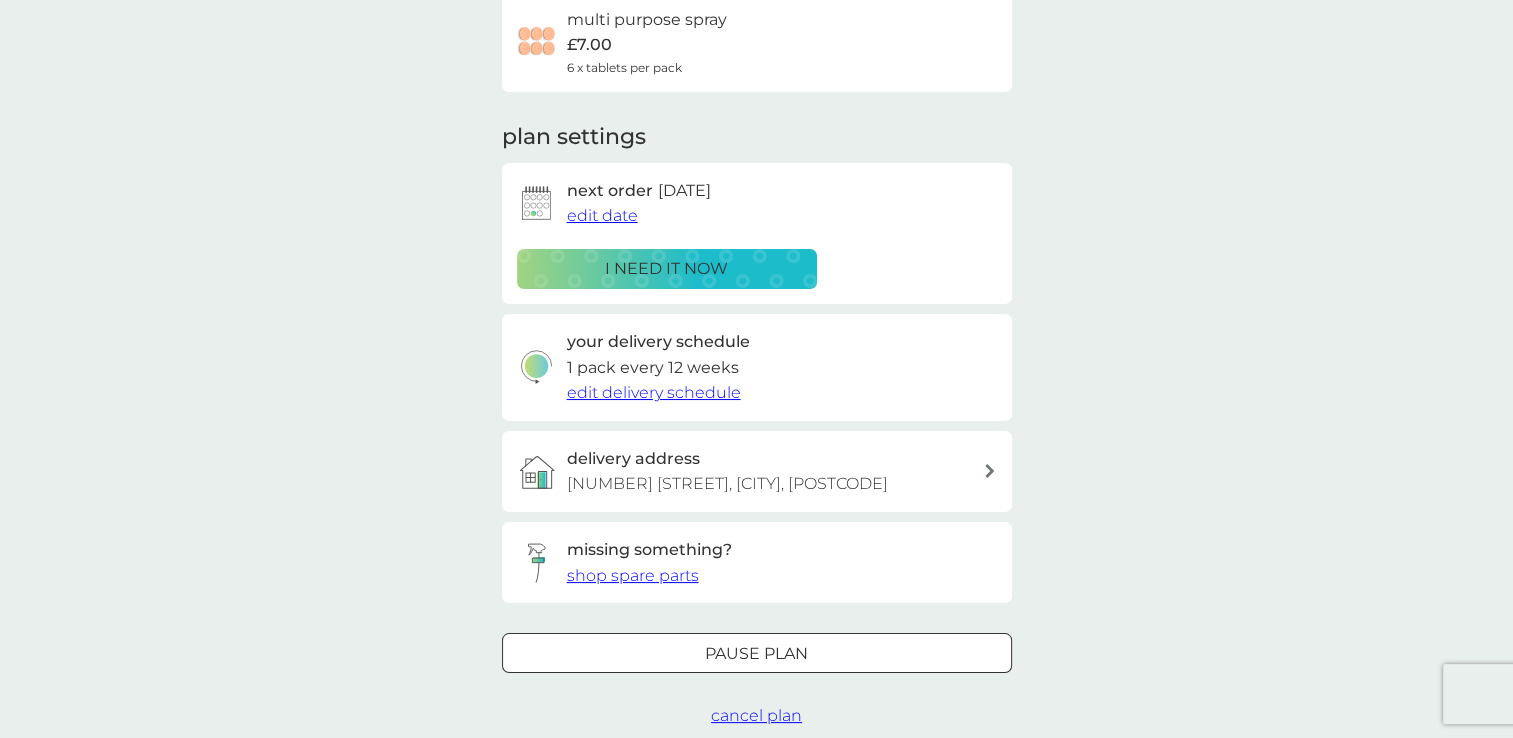 scroll, scrollTop: 176, scrollLeft: 0, axis: vertical 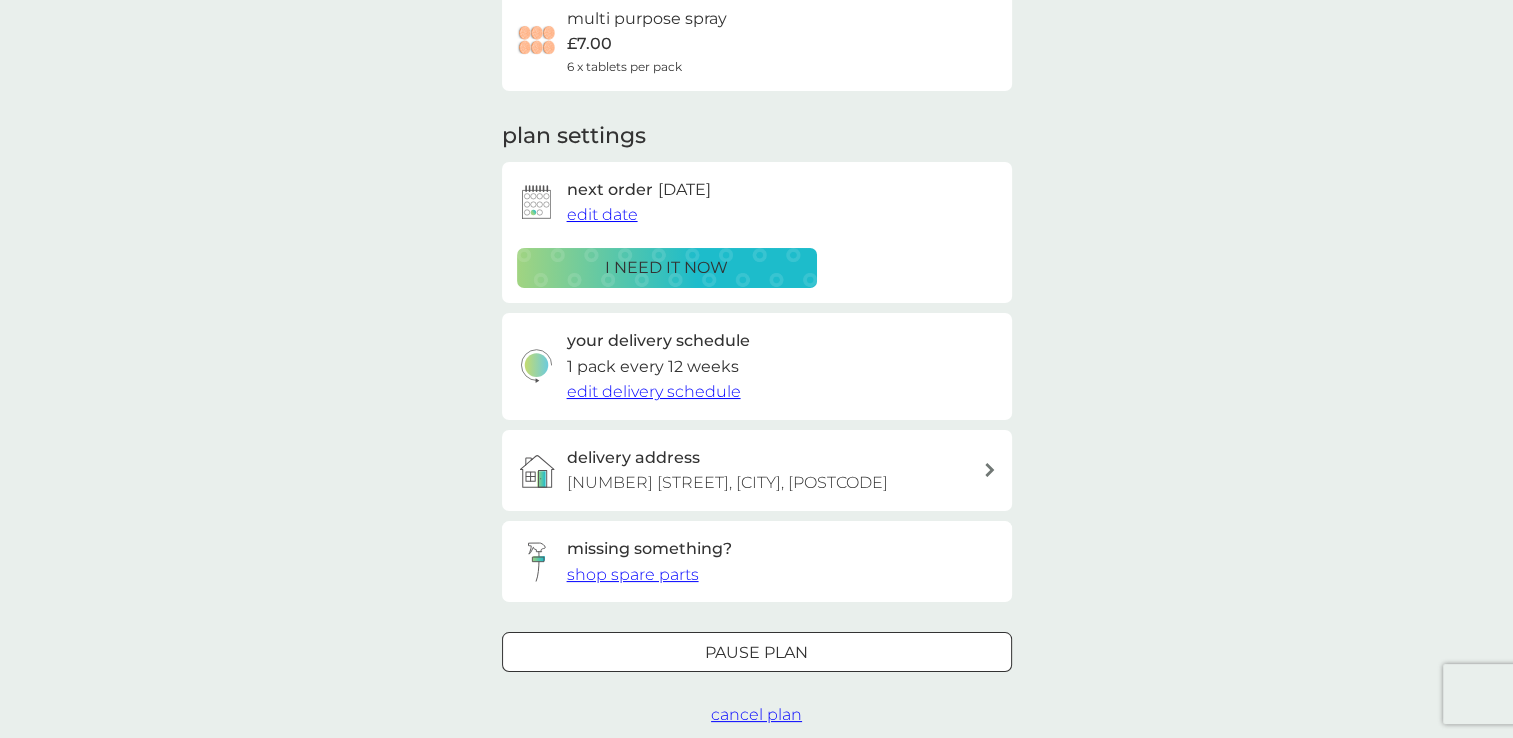 click on "edit date" at bounding box center (602, 214) 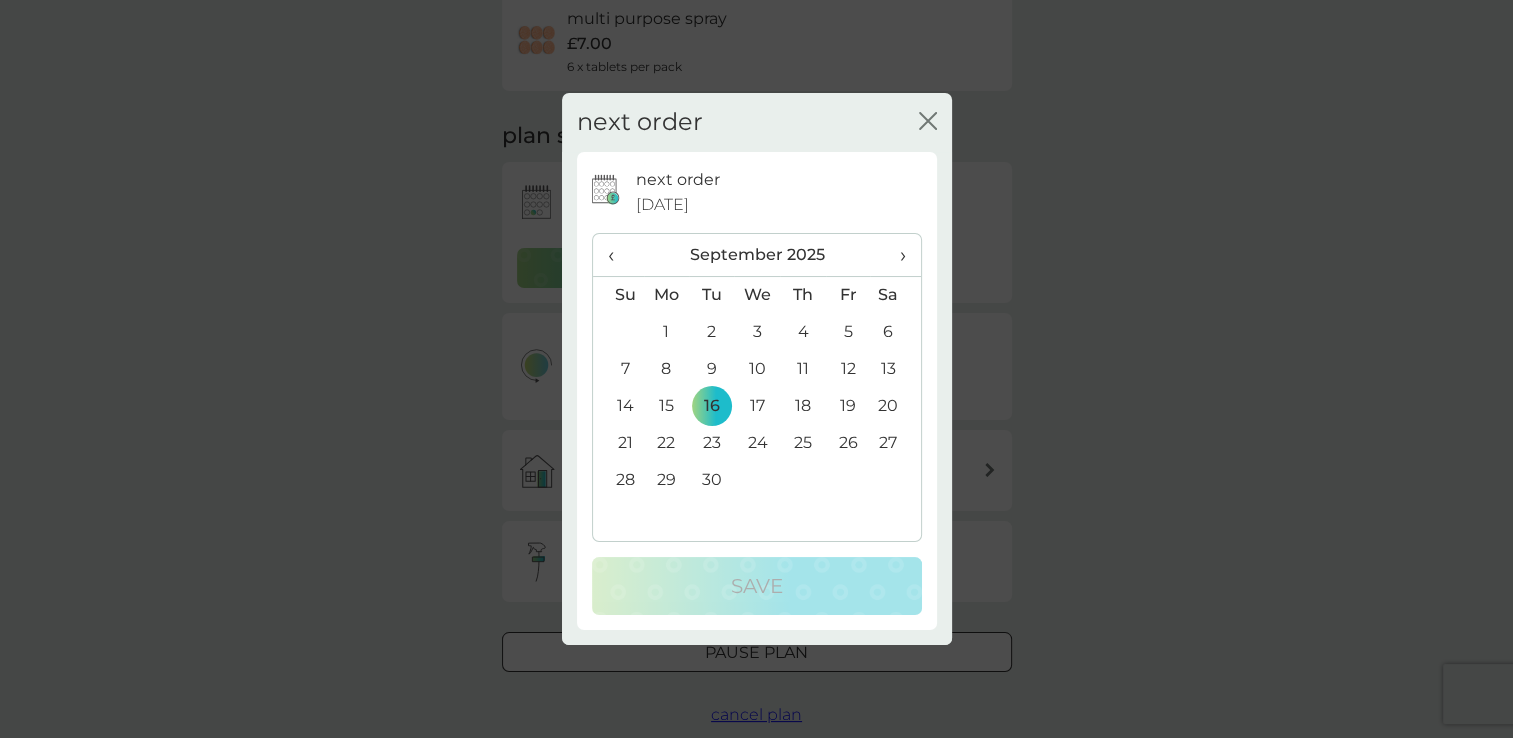 click on "›" at bounding box center [895, 255] 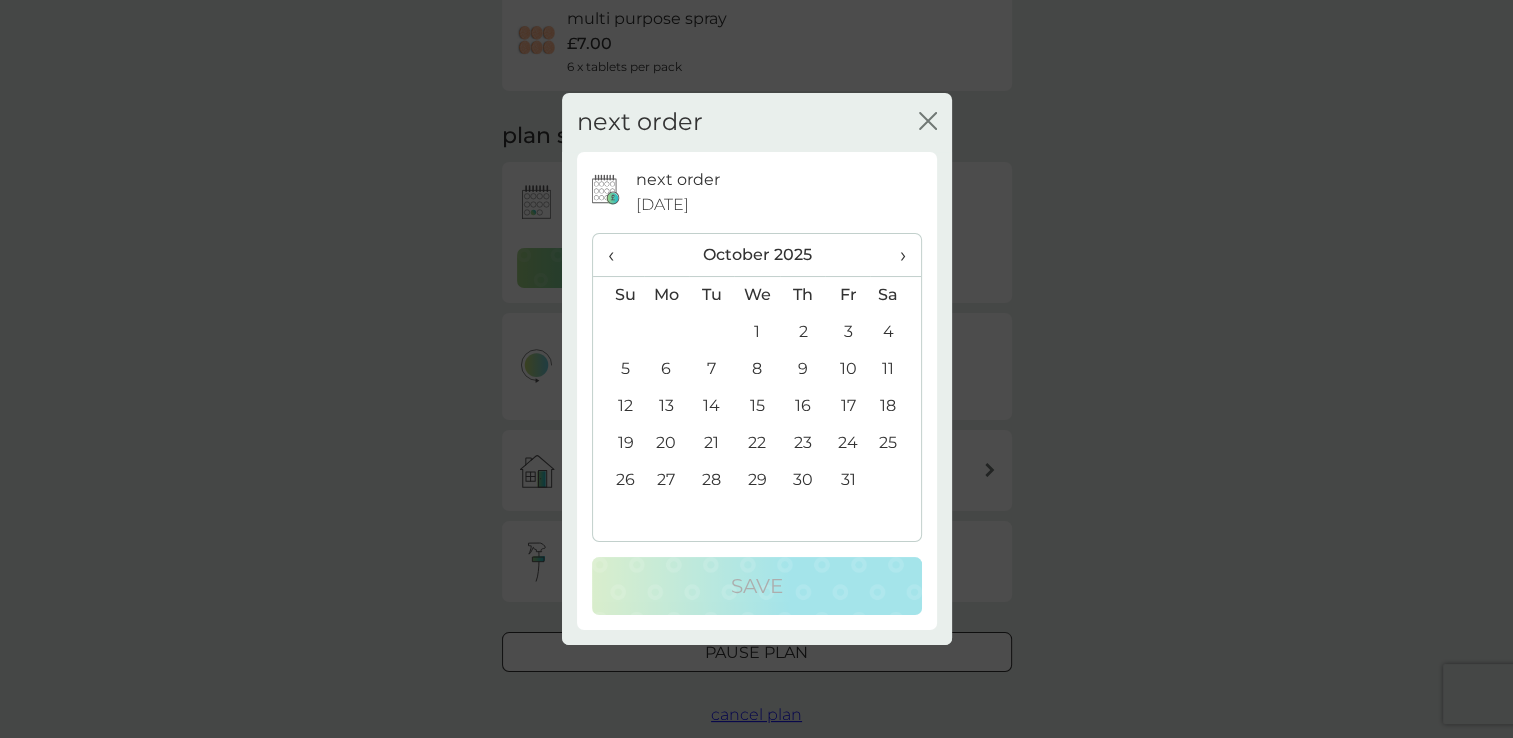 click on "›" at bounding box center (895, 255) 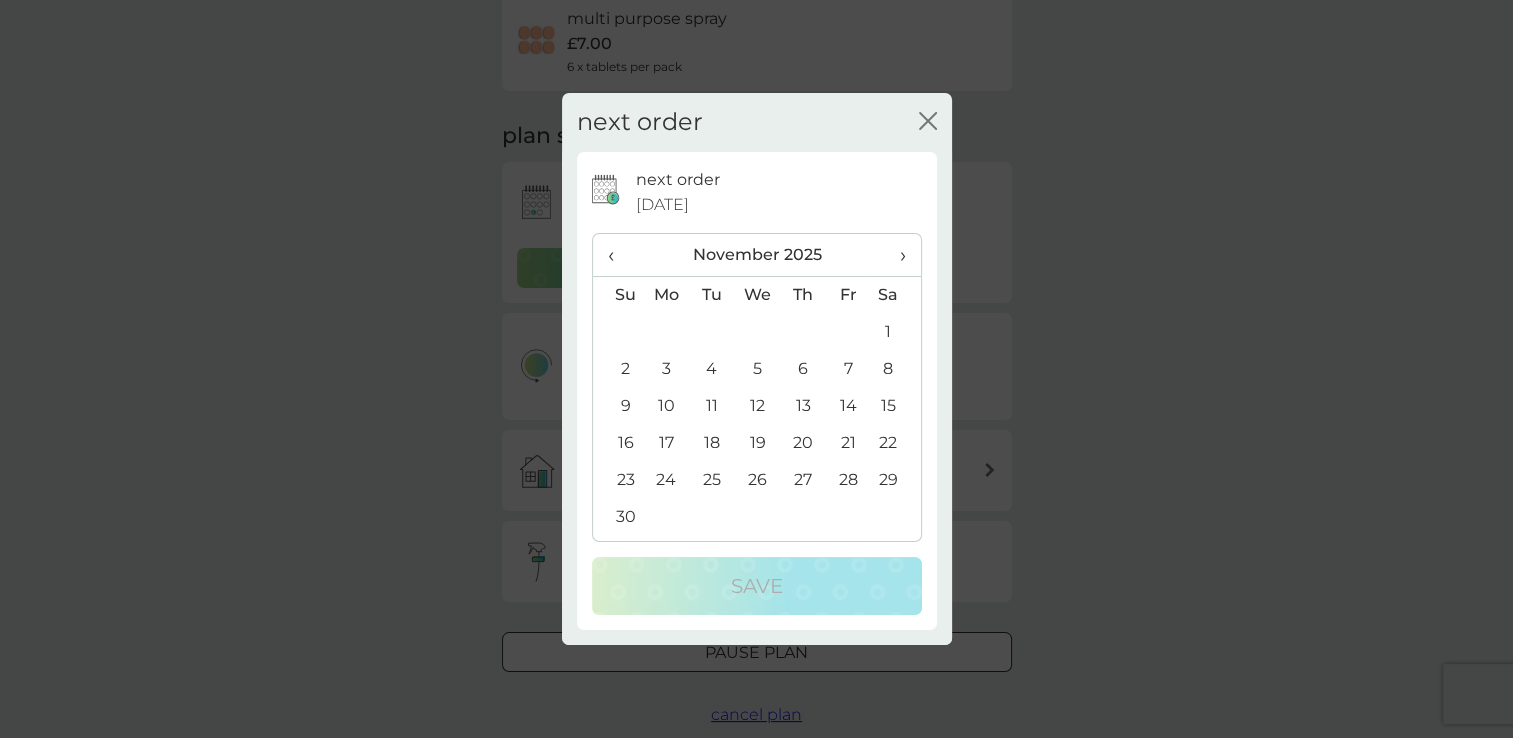 click on "›" at bounding box center (895, 255) 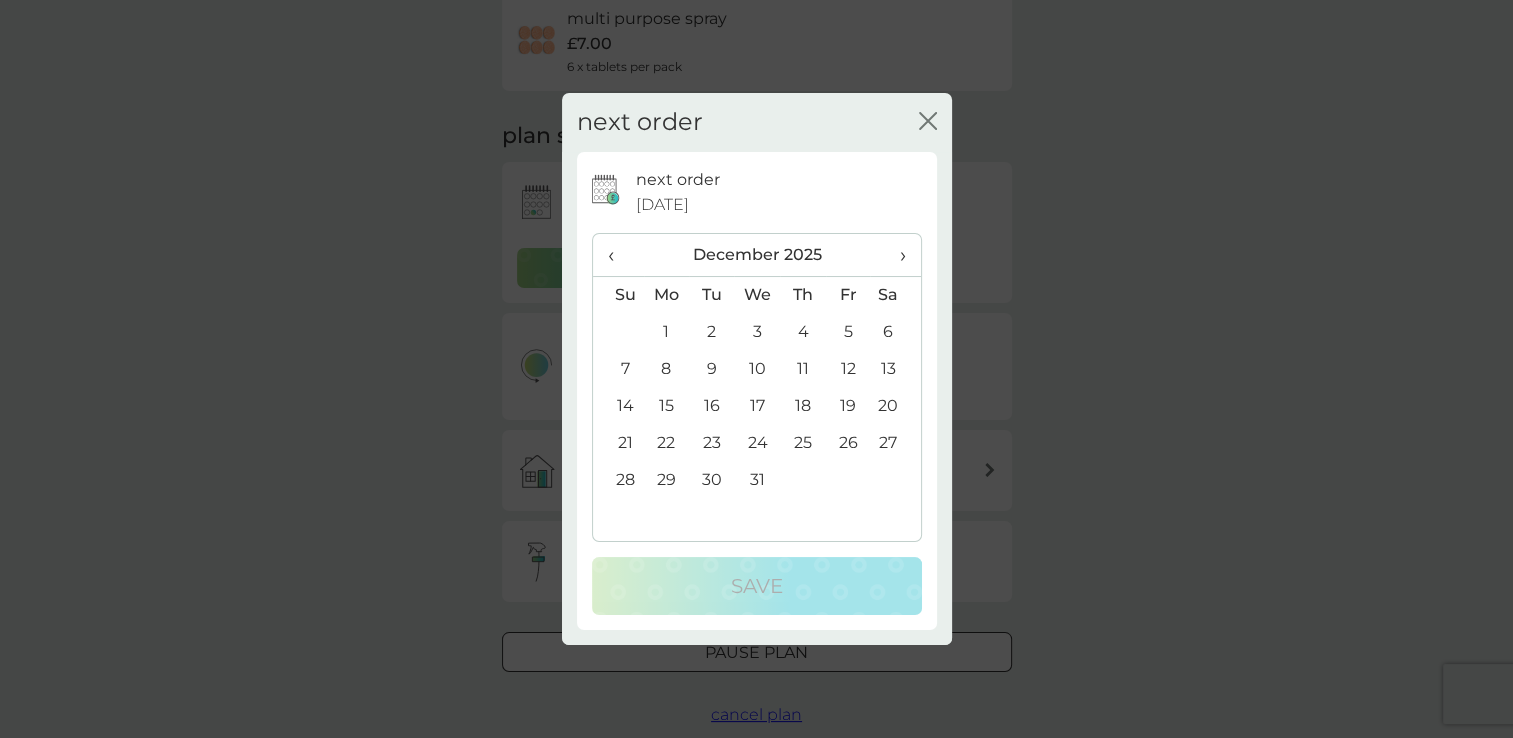 click on "›" at bounding box center [895, 255] 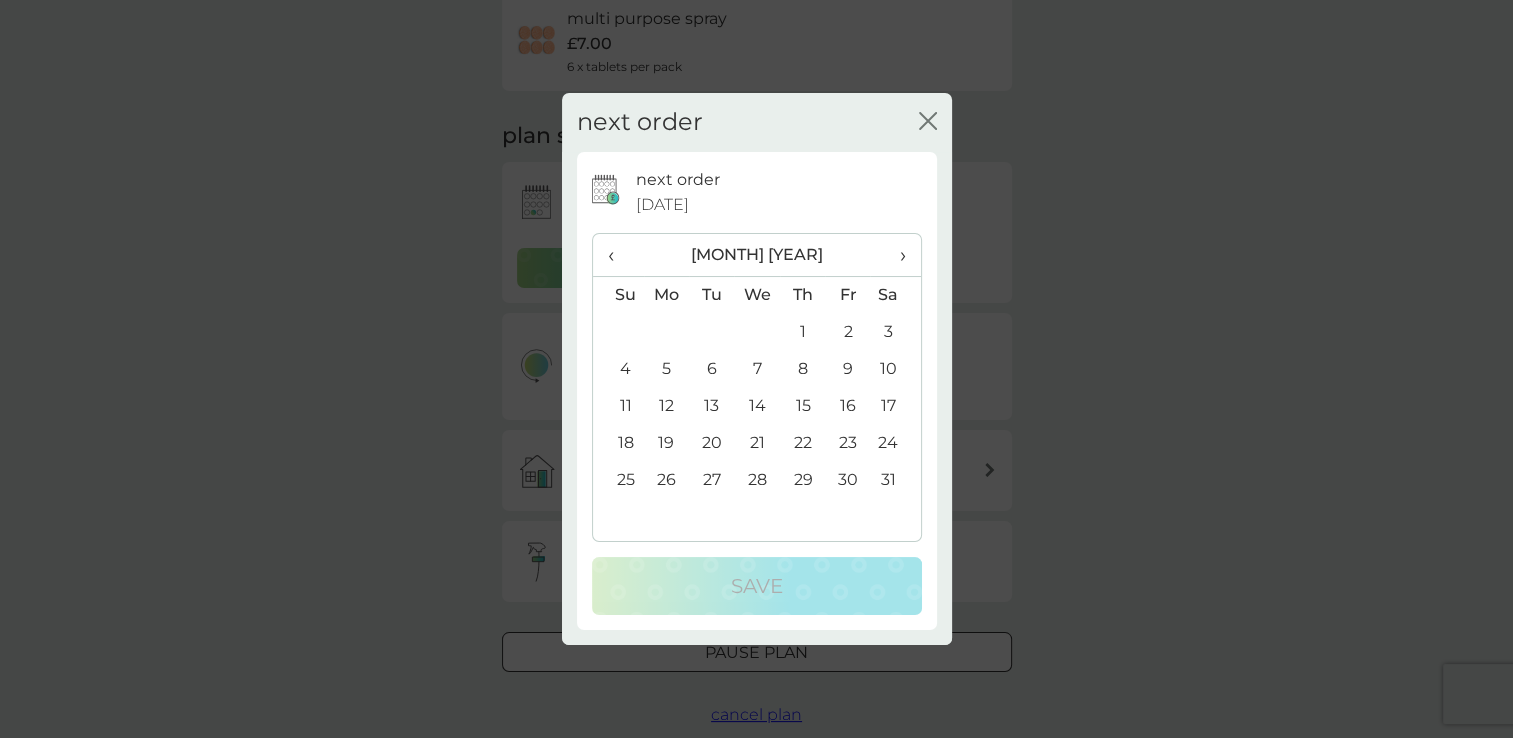click on "›" at bounding box center [895, 255] 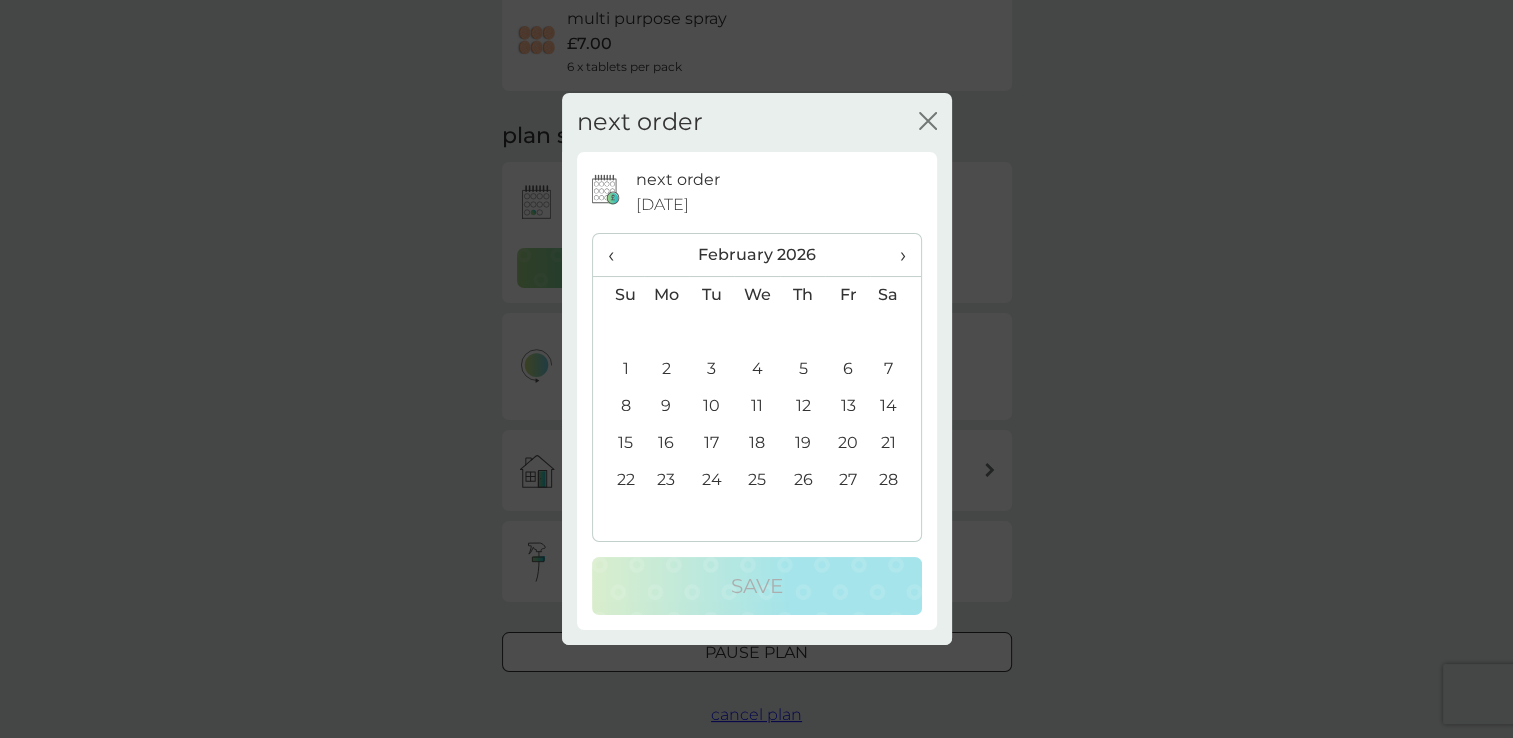 click on "19" at bounding box center (802, 443) 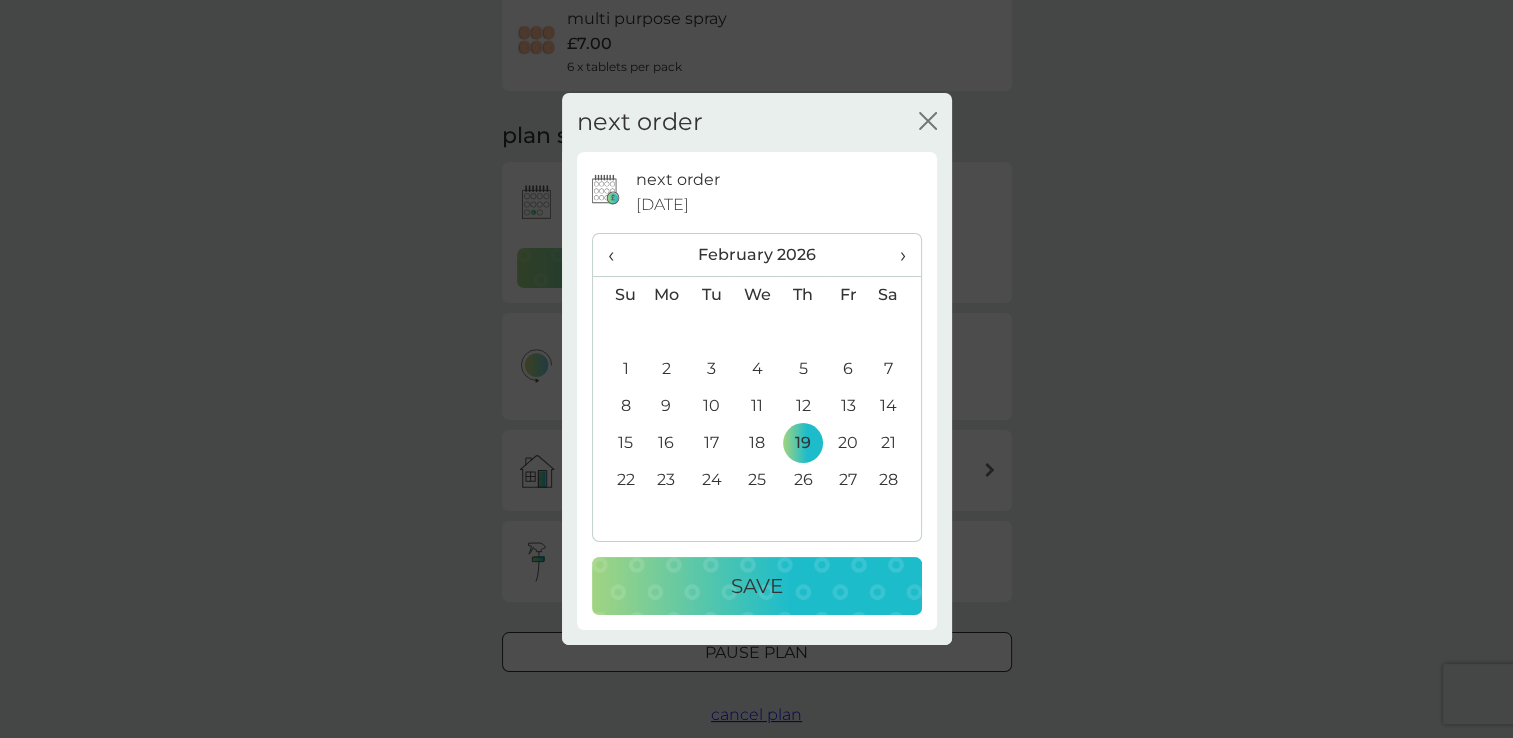 click on "Save" at bounding box center (757, 586) 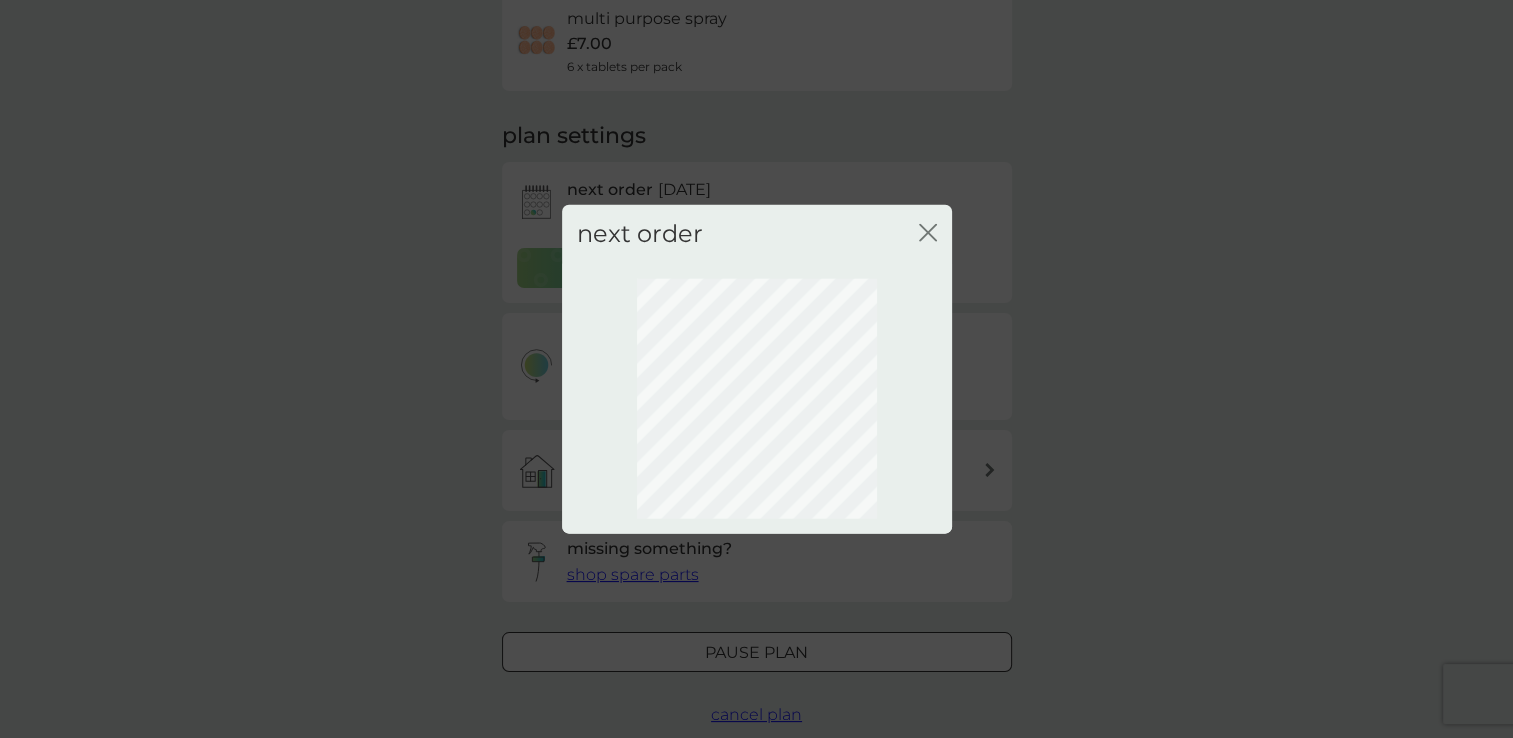 scroll, scrollTop: 100, scrollLeft: 0, axis: vertical 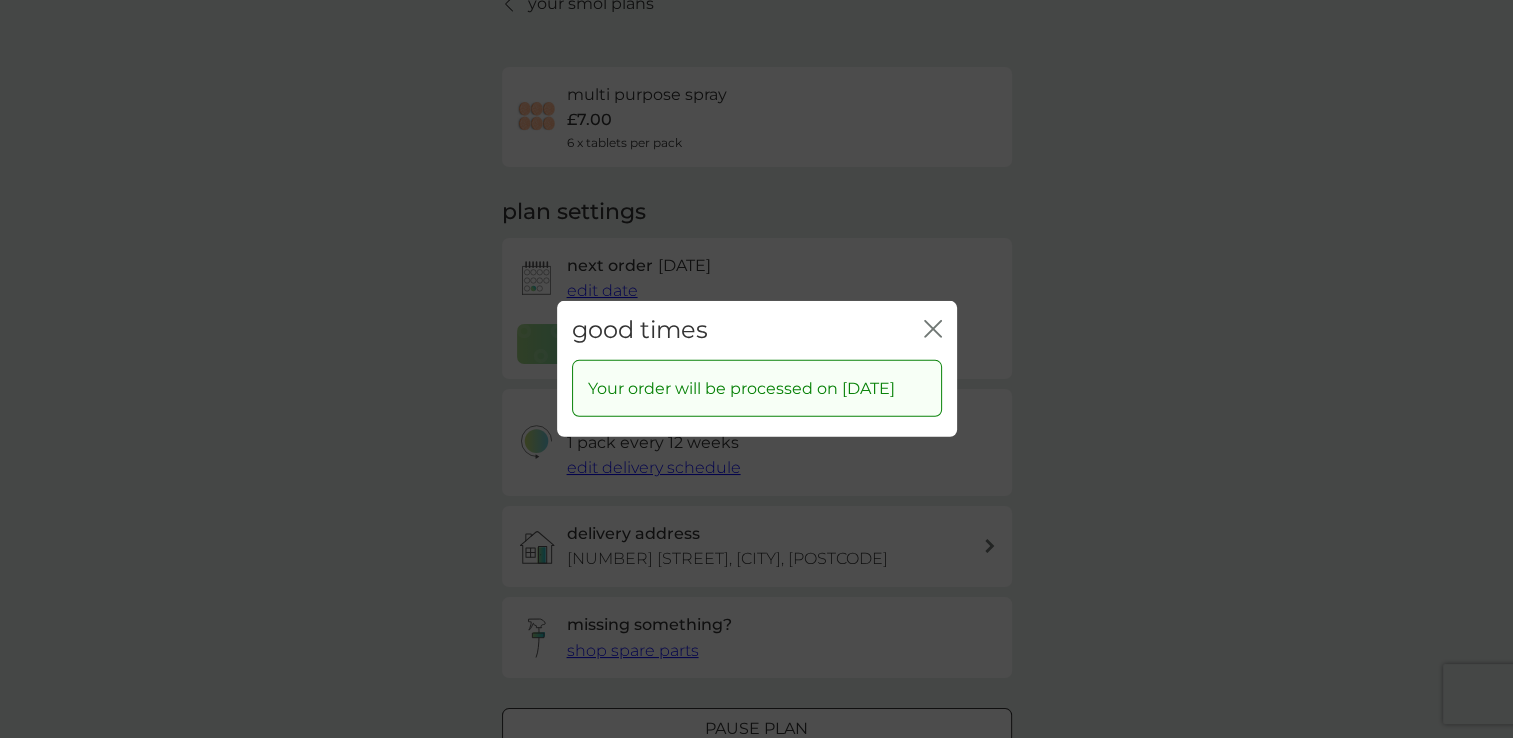 click 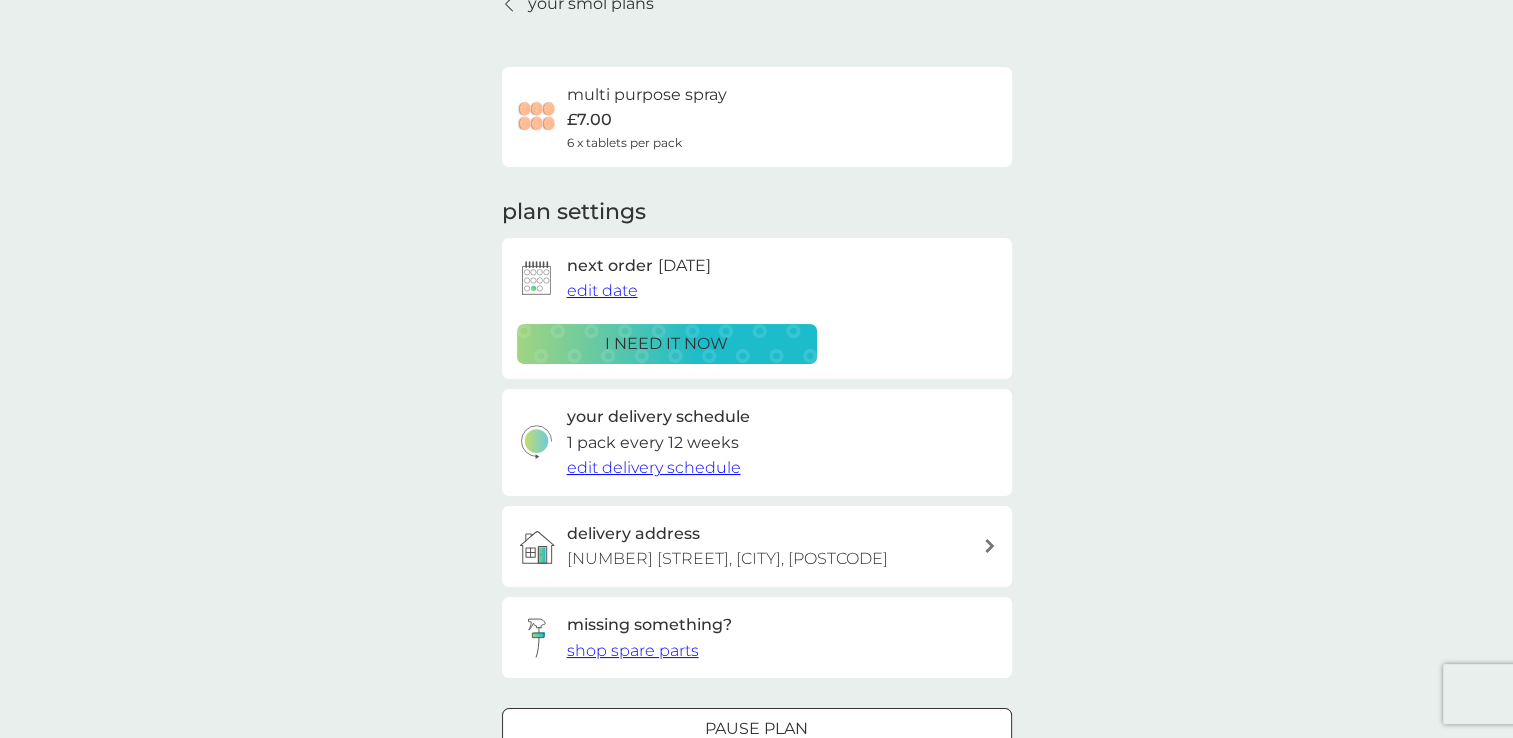 scroll, scrollTop: 0, scrollLeft: 0, axis: both 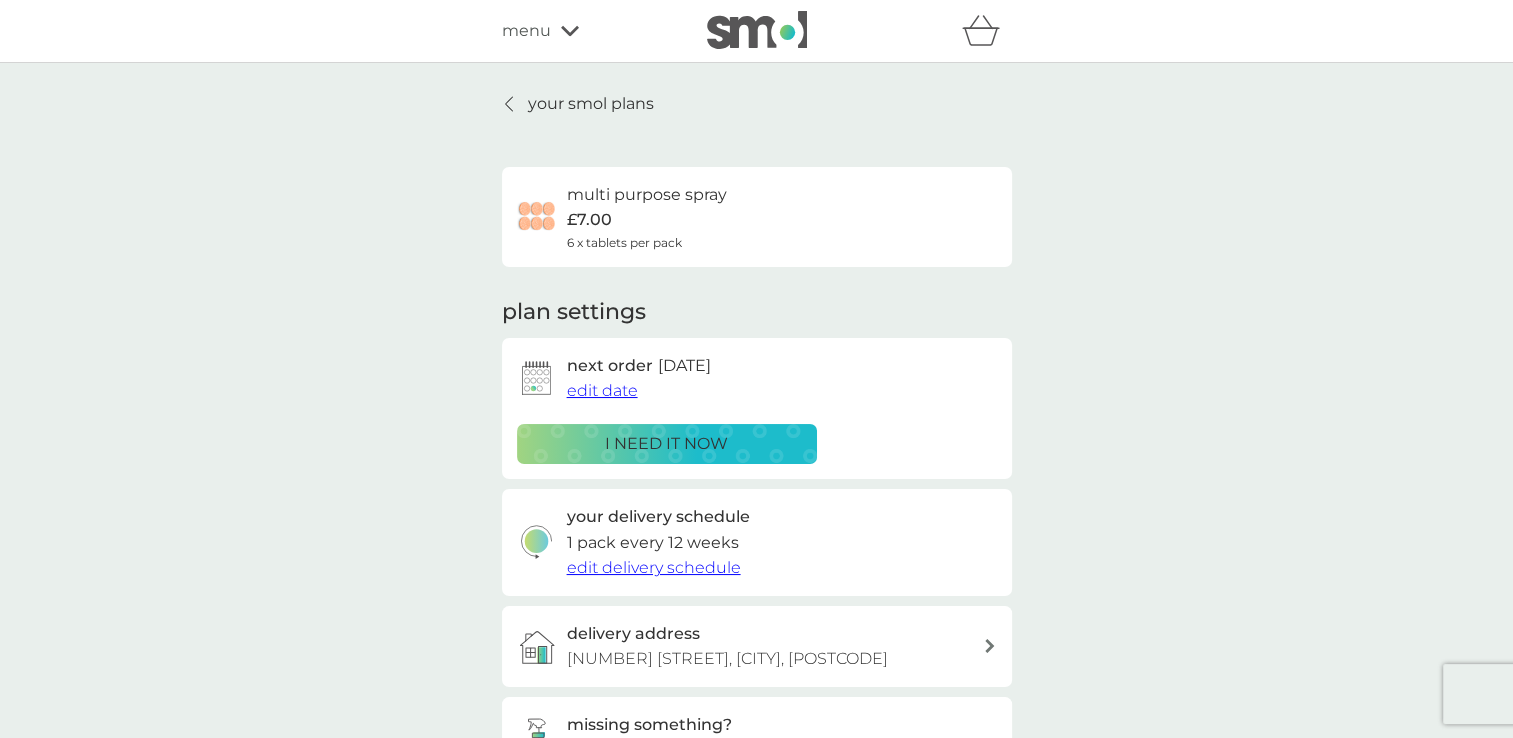 click on "your smol plans" at bounding box center (591, 104) 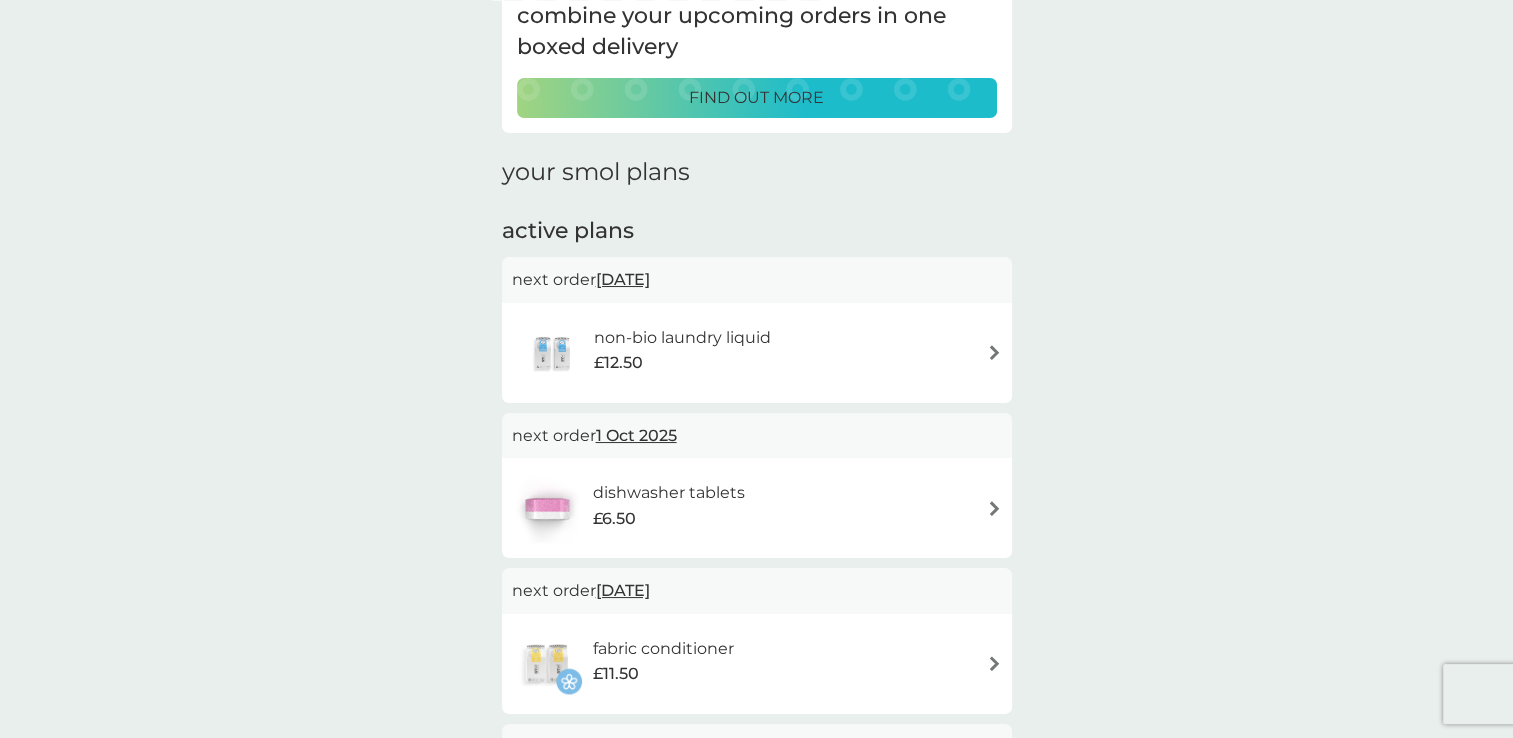 scroll, scrollTop: 232, scrollLeft: 0, axis: vertical 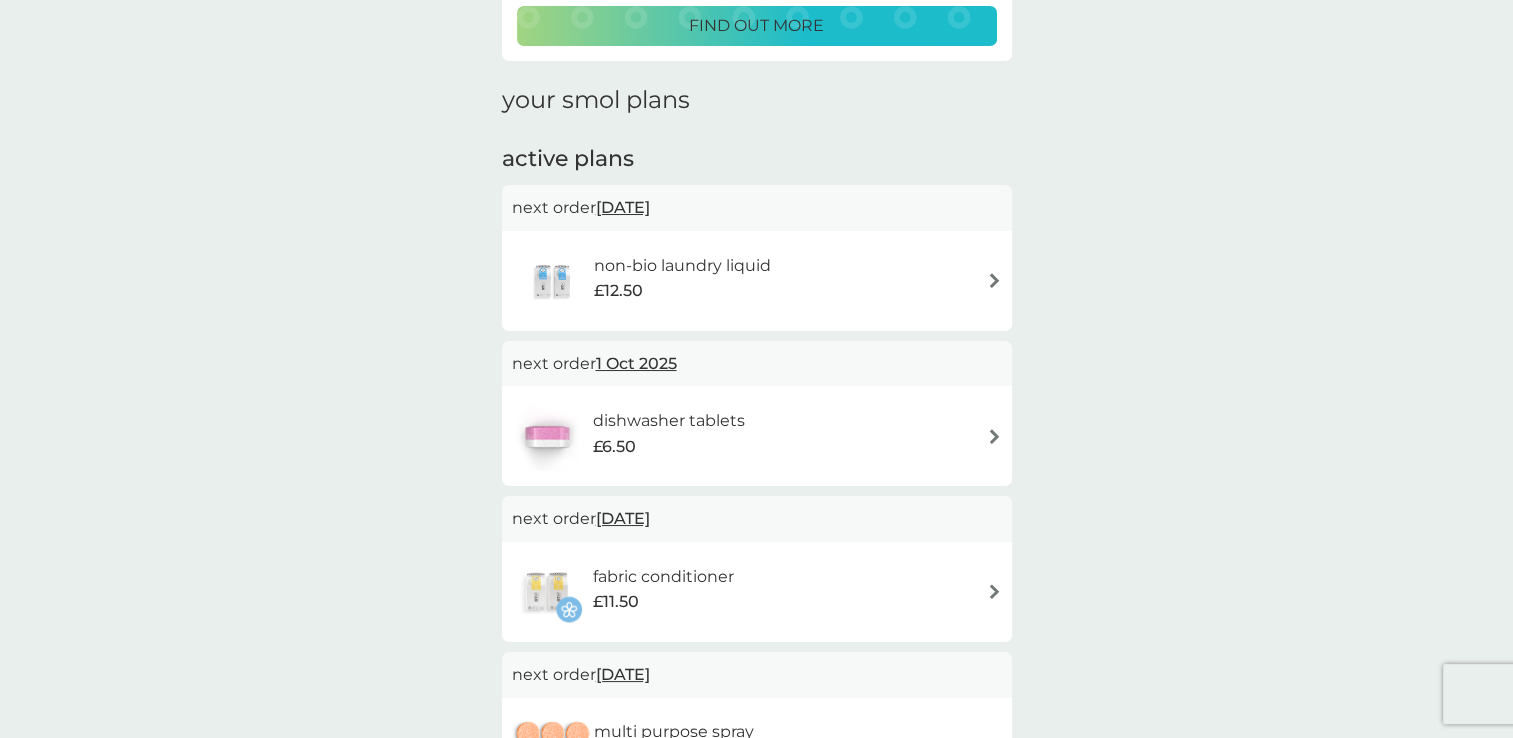 click on "[DATE]" at bounding box center (623, 207) 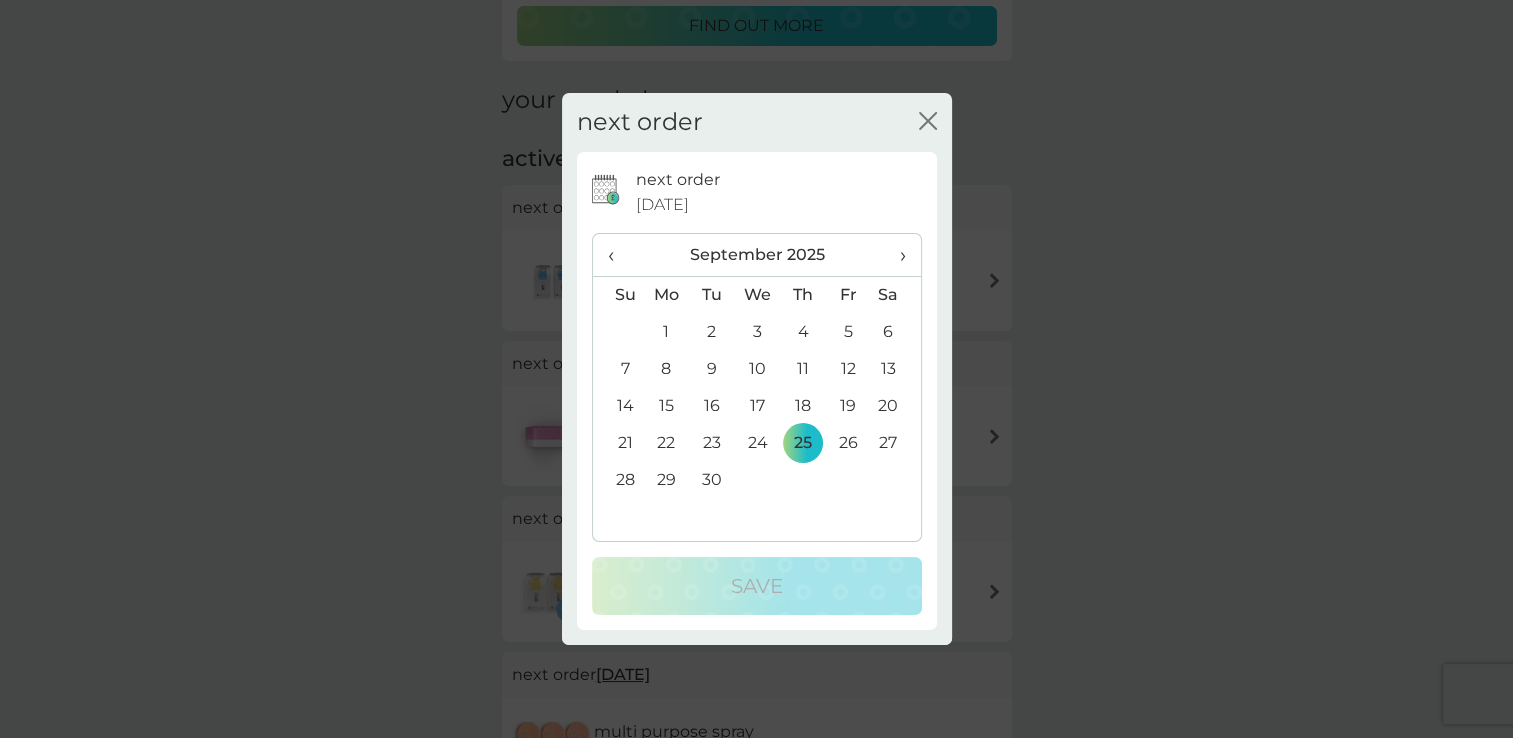 click on "close" 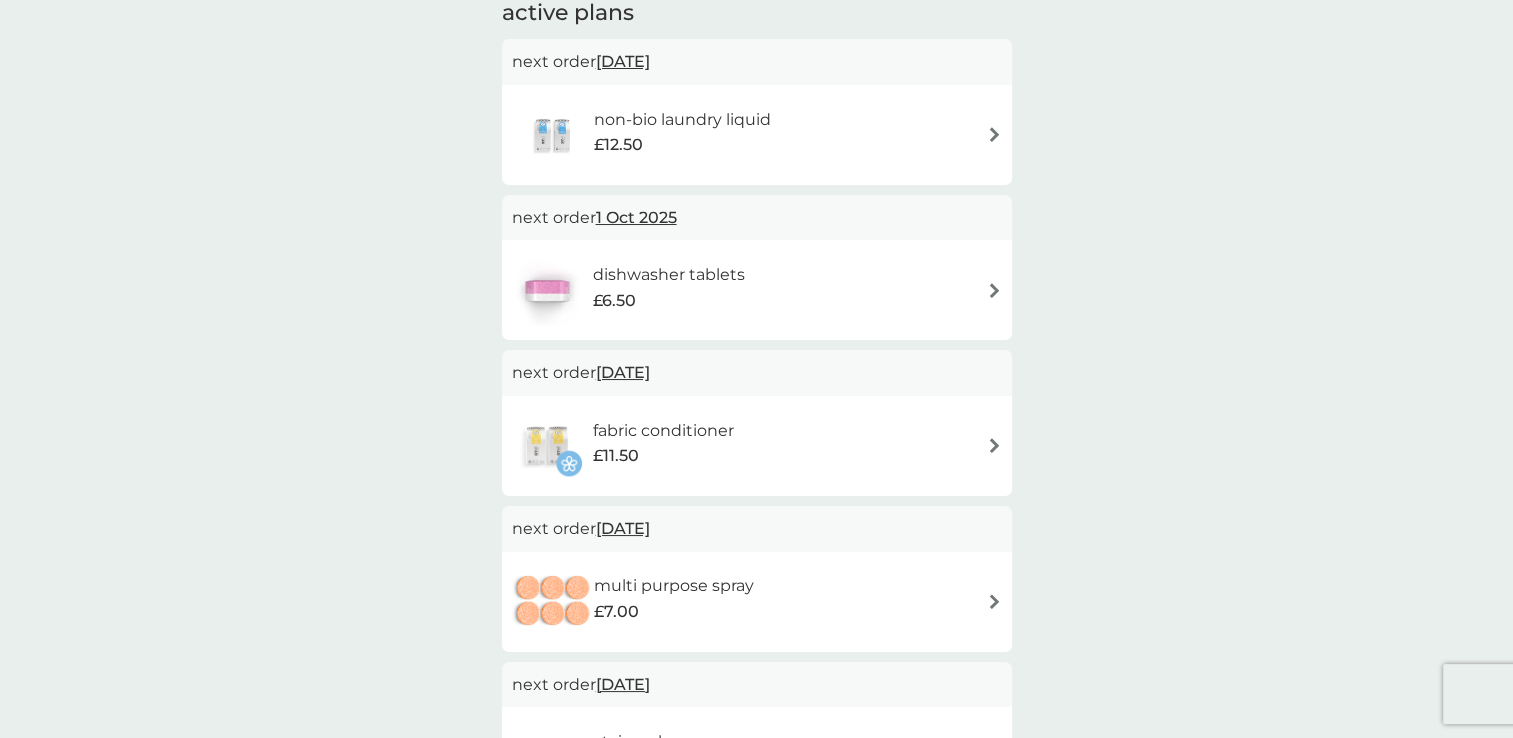 scroll, scrollTop: 0, scrollLeft: 0, axis: both 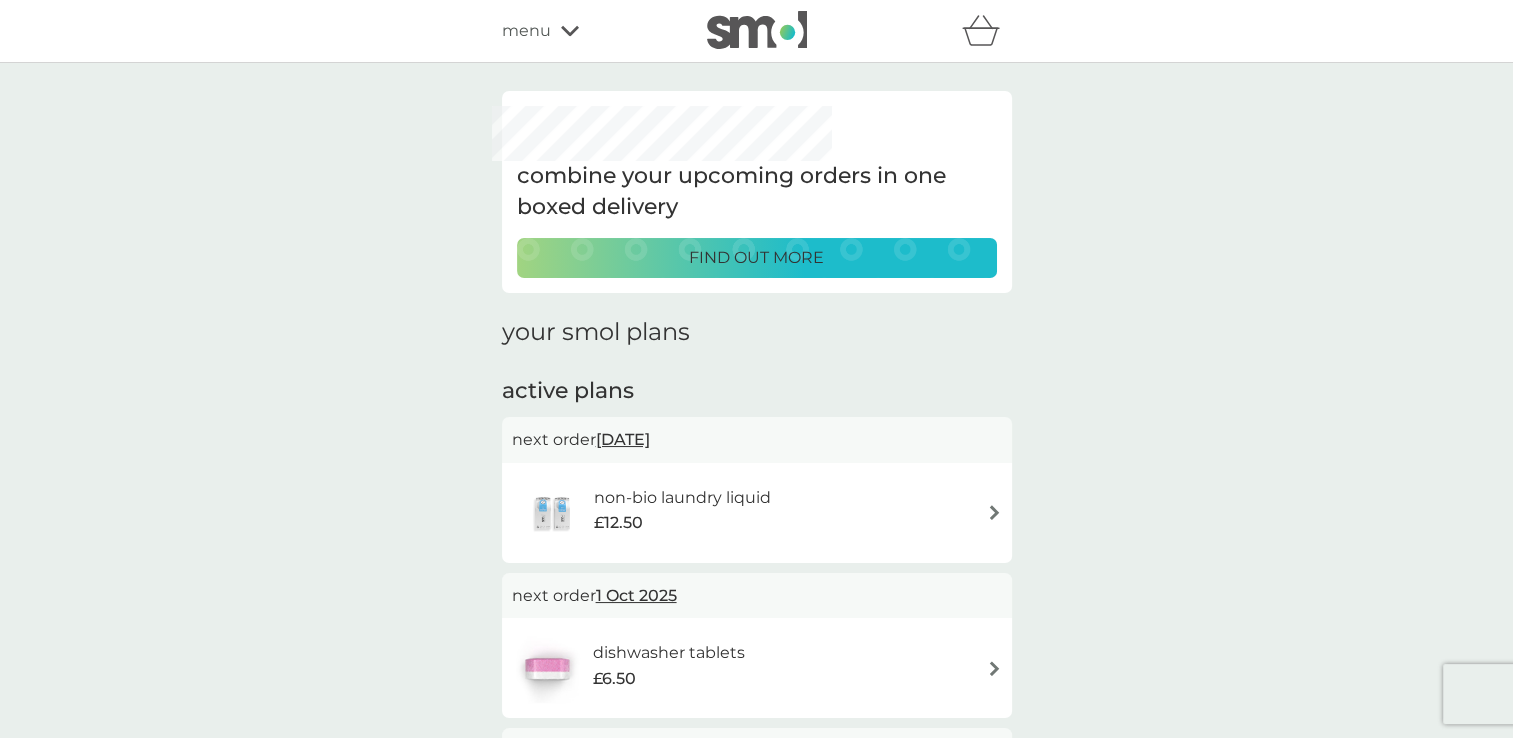 click on "menu" at bounding box center [587, 31] 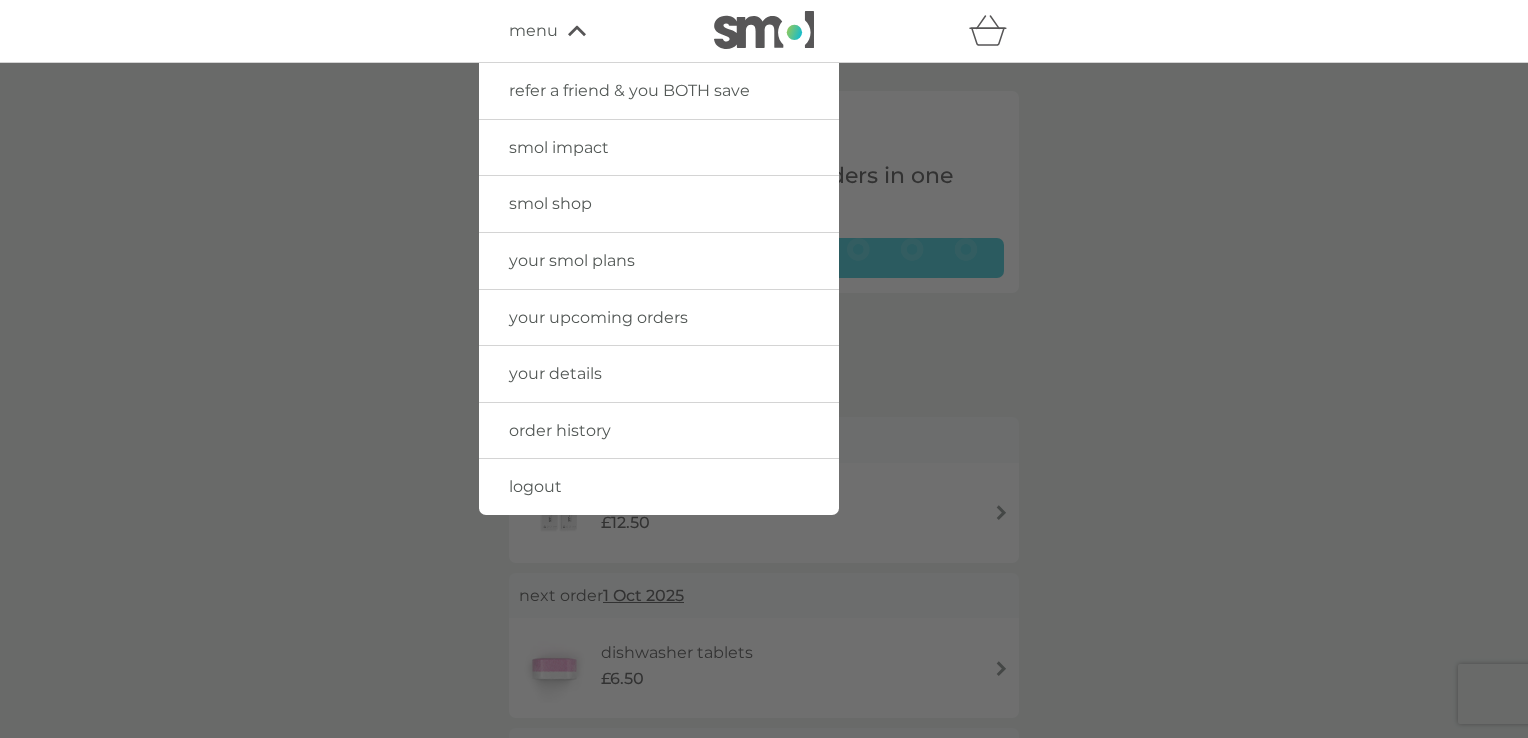 click on "order history" at bounding box center [659, 431] 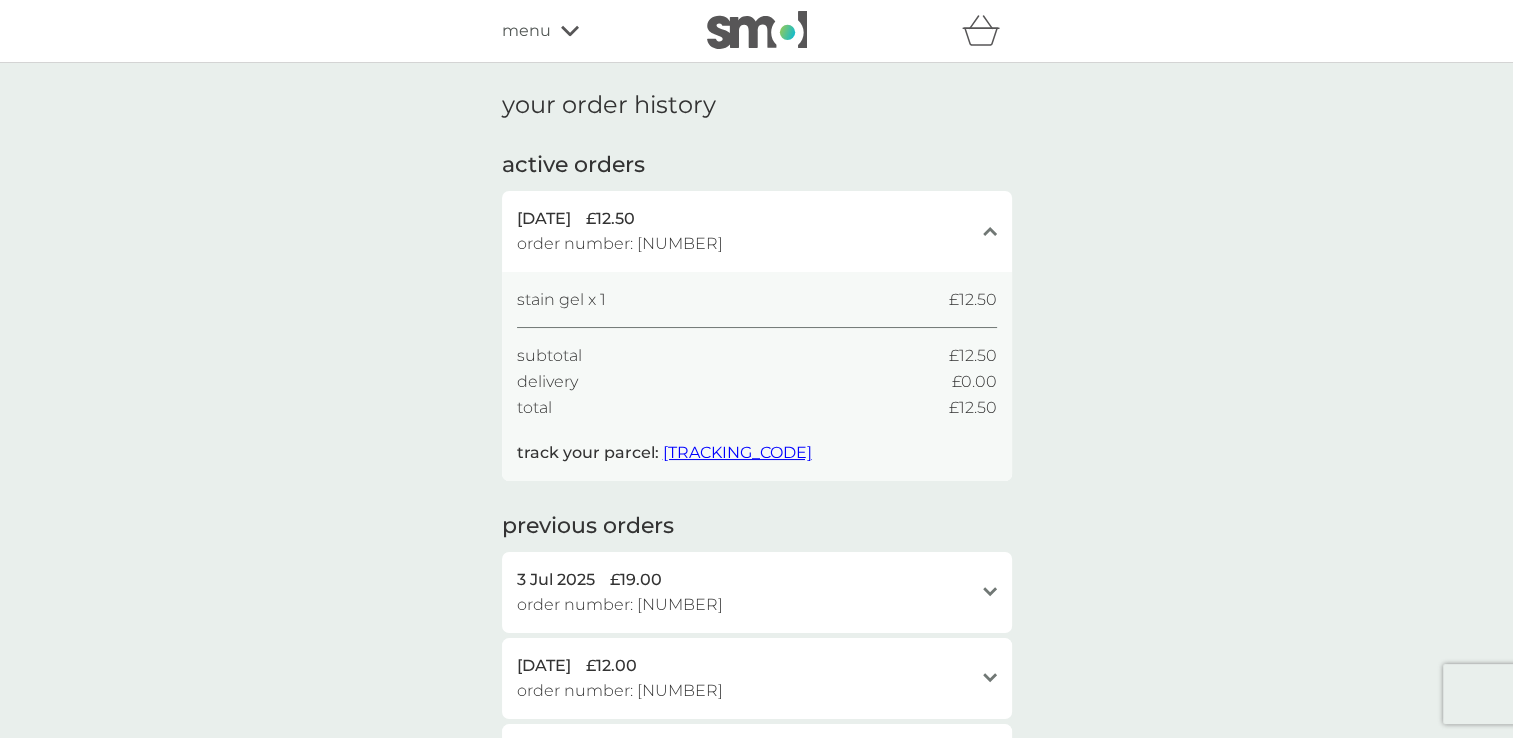 click on "your order history active orders [DATE] £12.50 order number:   [NUMBER] close stain gel x 1 £12.50 subtotal £12.50 delivery £0.00 total £12.50 track your parcel:   [TRACKING_CODE] previous orders [DATE] £19.00 order number:   [NUMBER] open dishwasher tablets x 1 £6.50 non-bio laundry liquid x 1 £12.50 subtotal £19.00 delivery £0.00 total £19.00 [DATE] £12.00 order number:   [NUMBER] open non-bio laundry liquid x 1 £12.00 subtotal £12.00 delivery £0.00 total £12.00 [DATE] £23.30 order number:   [NUMBER] open stain gel x 1 £3.00 non-bio laundry liquid x 1 £3.00 dishwasher tablets x 1 £6.30 fabric conditioner x 1 £11.00 subtotal £23.30 delivery £0.00 total £23.30 [DATE] £12.10 order number:   [NUMBER] open non-bio laundry capsules x 1 £5.80 dishwasher tablets x 1 £6.30 subtotal £12.10 delivery £0.00 total £12.10 [DATE] £5.80 order number:   [NUMBER] open non-bio laundry capsules x 1 £5.80 subtotal £5.80 delivery £0.00 total £5.80 [DATE]" at bounding box center [756, 742] 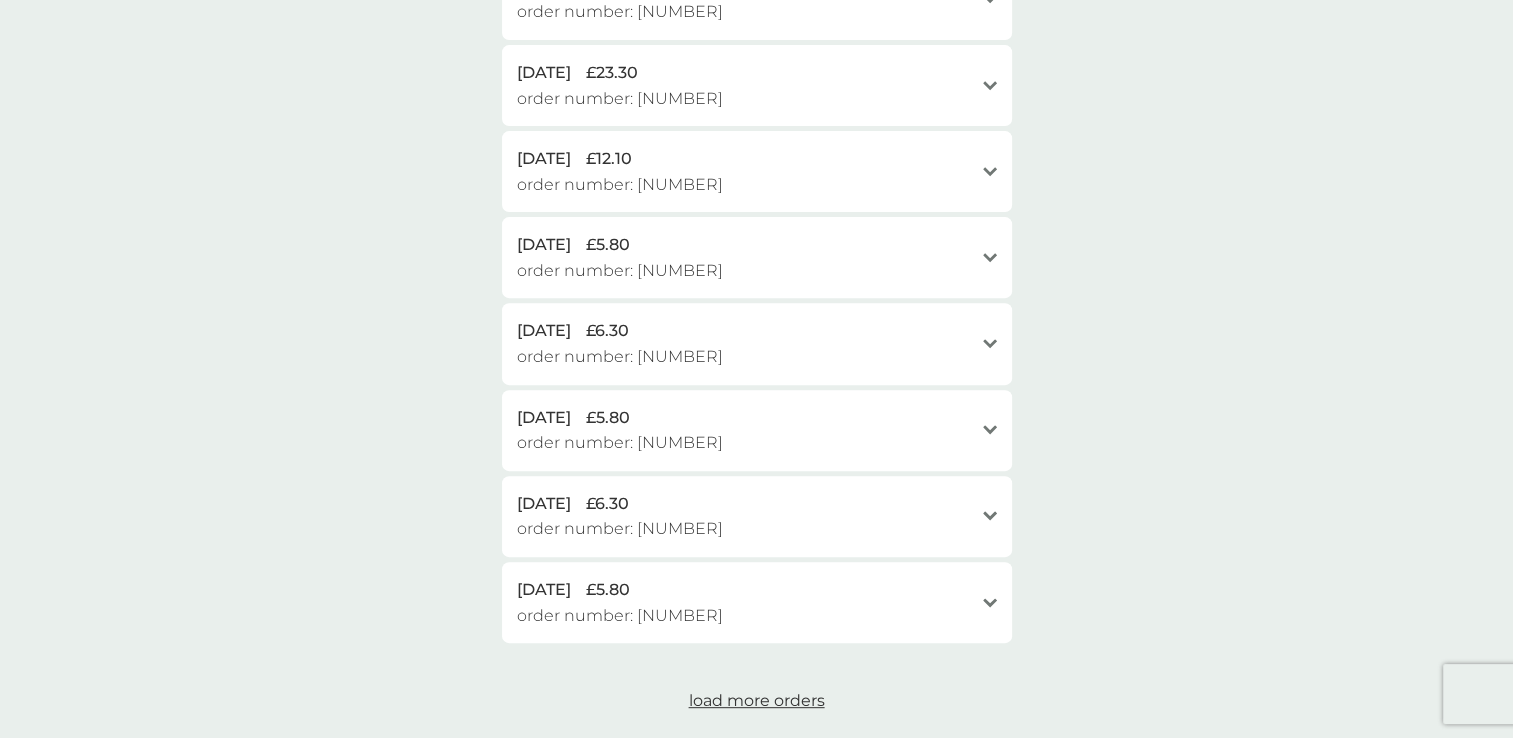 scroll, scrollTop: 680, scrollLeft: 0, axis: vertical 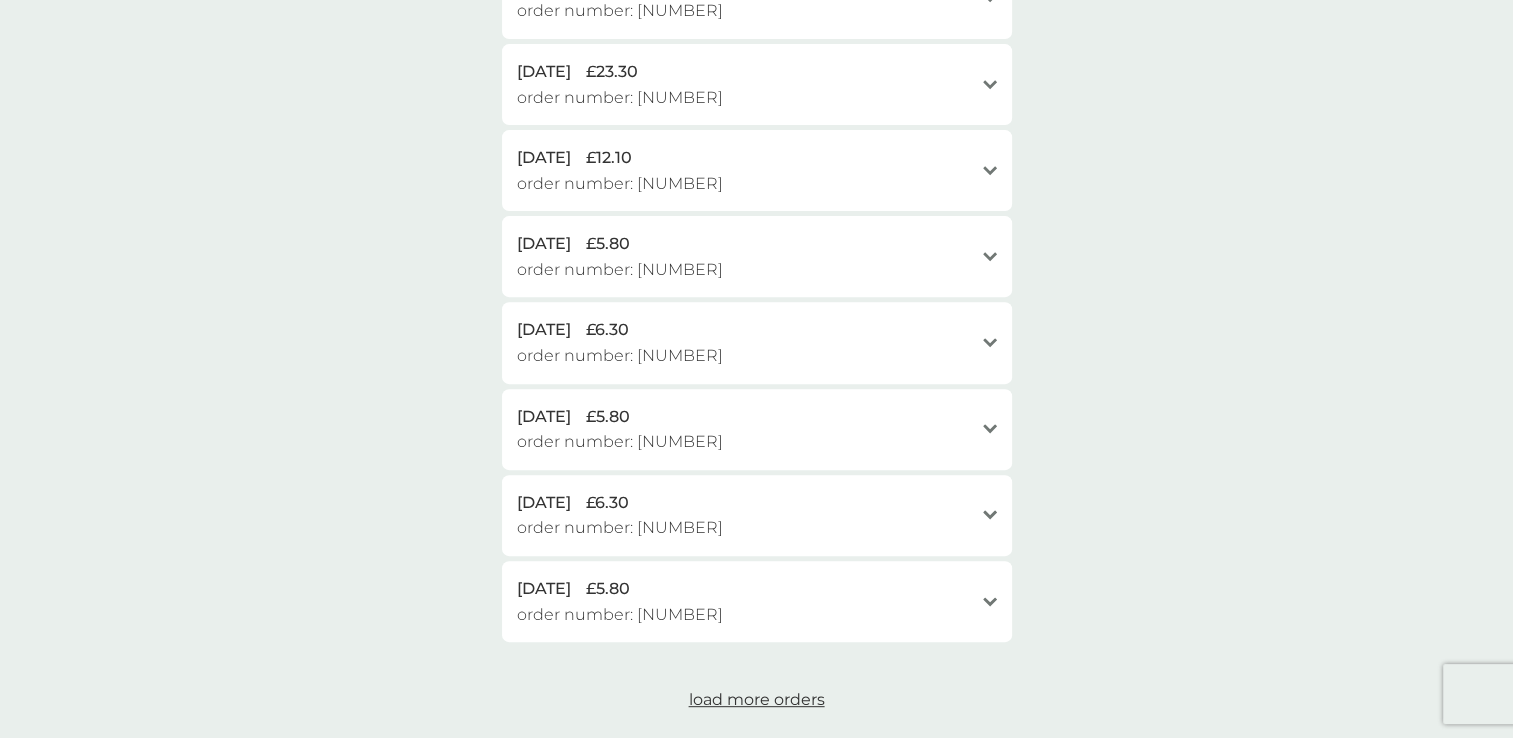 click on "load more orders" at bounding box center (757, 699) 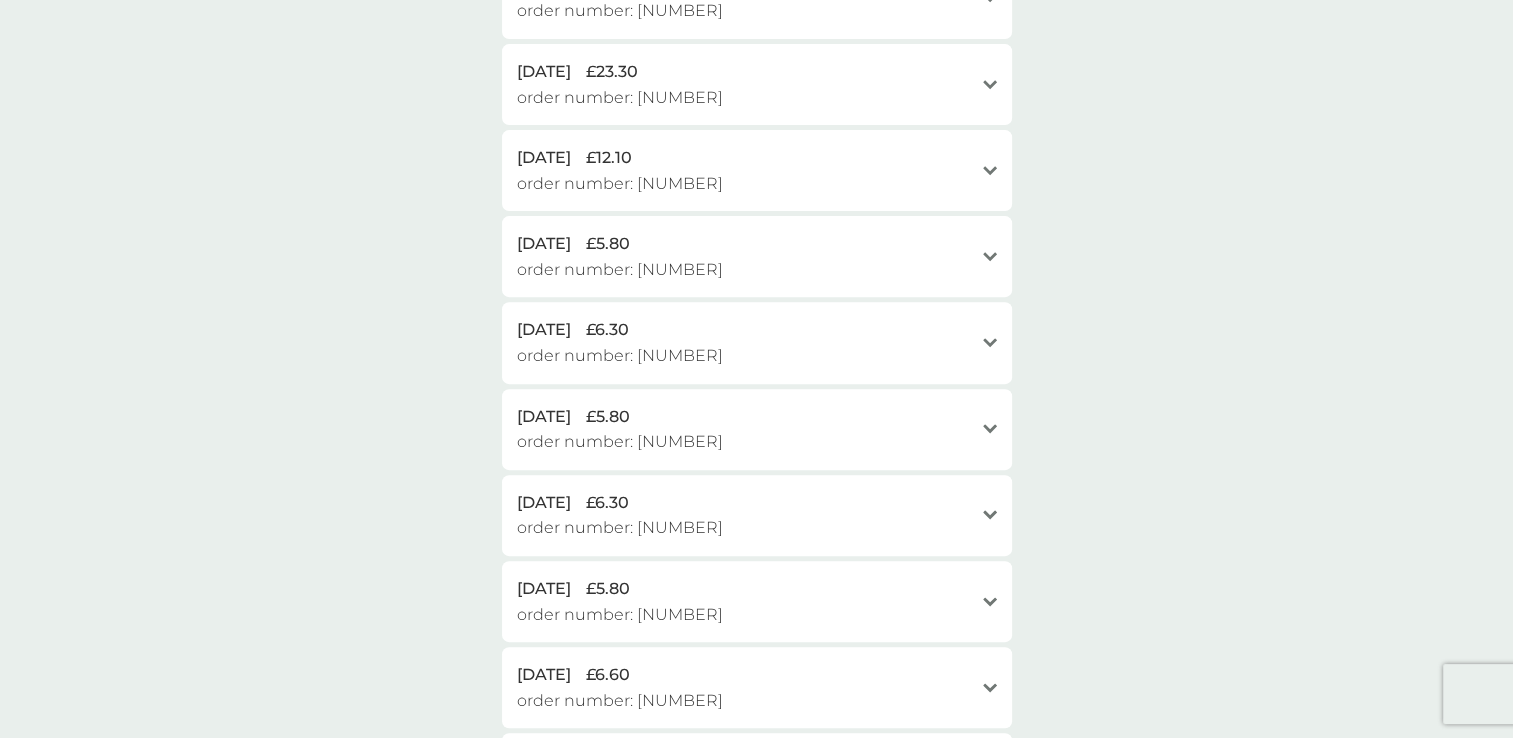 click on "your order history active orders [DATE] £12.50 order number:   [NUMBER] close stain gel x 1 £12.50 subtotal £12.50 delivery £0.00 total £12.50 track your parcel:   [TRACKING_CODE] previous orders [DATE] £19.00 order number:   [NUMBER] open dishwasher tablets x 1 £6.50 non-bio laundry liquid x 1 £12.50 subtotal £19.00 delivery £0.00 total £19.00 [DATE] £12.00 order number:   [NUMBER] open non-bio laundry liquid x 1 £12.00 subtotal £12.00 delivery £0.00 total £12.00 [DATE] £23.30 order number:   [NUMBER] open stain gel x 1 £3.00 non-bio laundry liquid x 1 £3.00 dishwasher tablets x 1 £6.30 fabric conditioner x 1 £11.00 subtotal £23.30 delivery £0.00 total £23.30 [DATE] £12.10 order number:   [NUMBER] open non-bio laundry capsules x 1 £5.80 dishwasher tablets x 1 £6.30 subtotal £12.10 delivery £0.00 total £12.10 [DATE] £5.80 order number:   [NUMBER] open non-bio laundry capsules x 1 £5.80 subtotal £5.80 delivery £0.00 total £5.80 [DATE]" at bounding box center [756, 493] 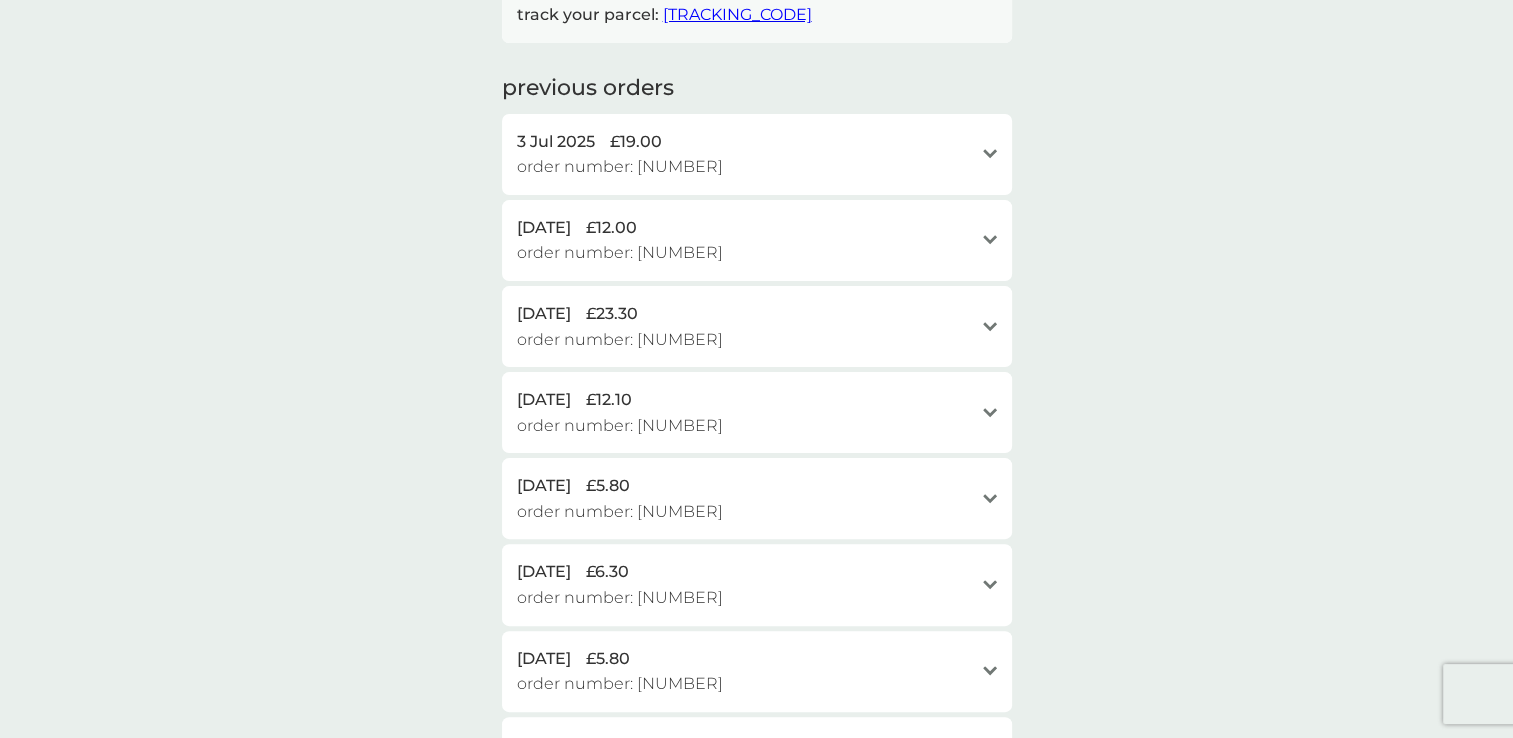 scroll, scrollTop: 431, scrollLeft: 0, axis: vertical 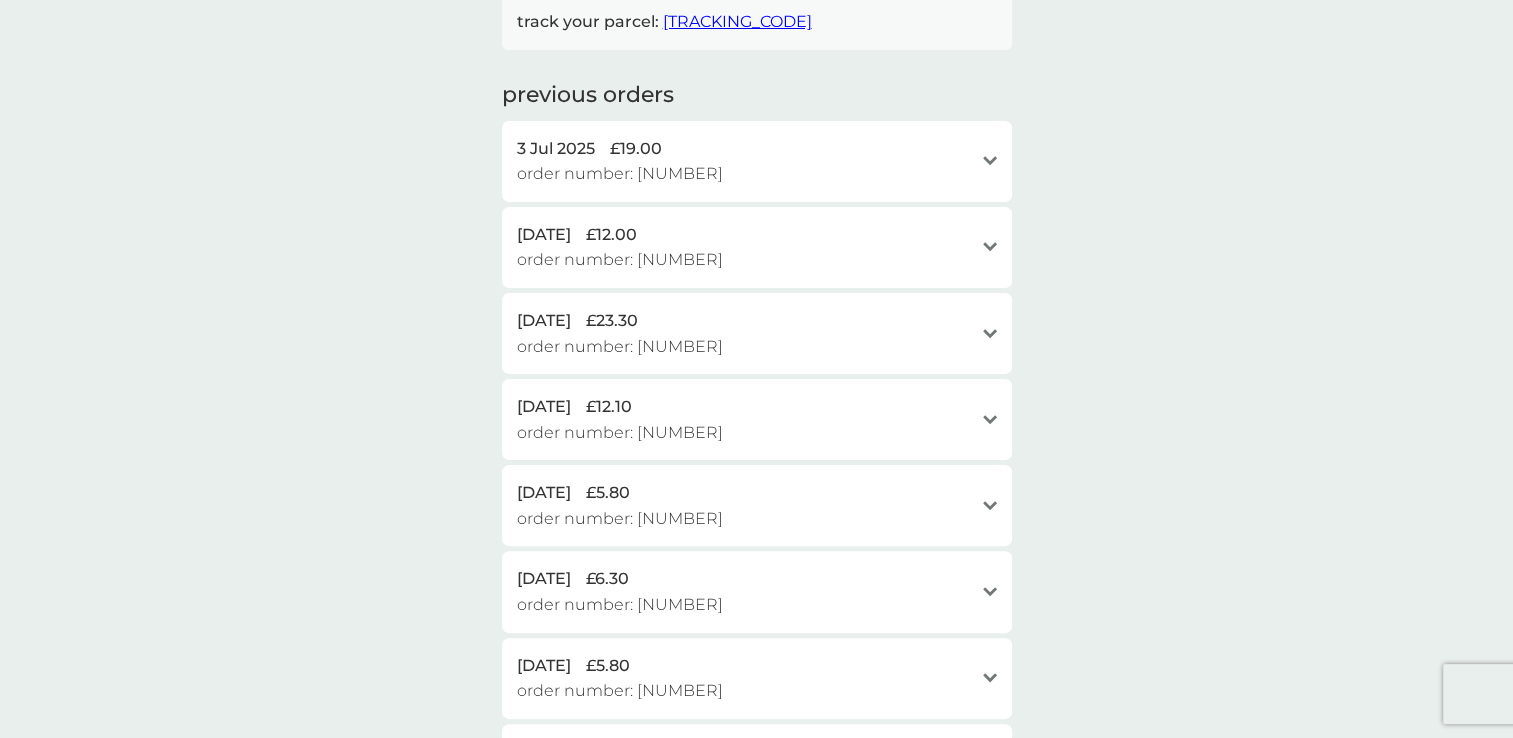 click on "open" at bounding box center (990, 247) 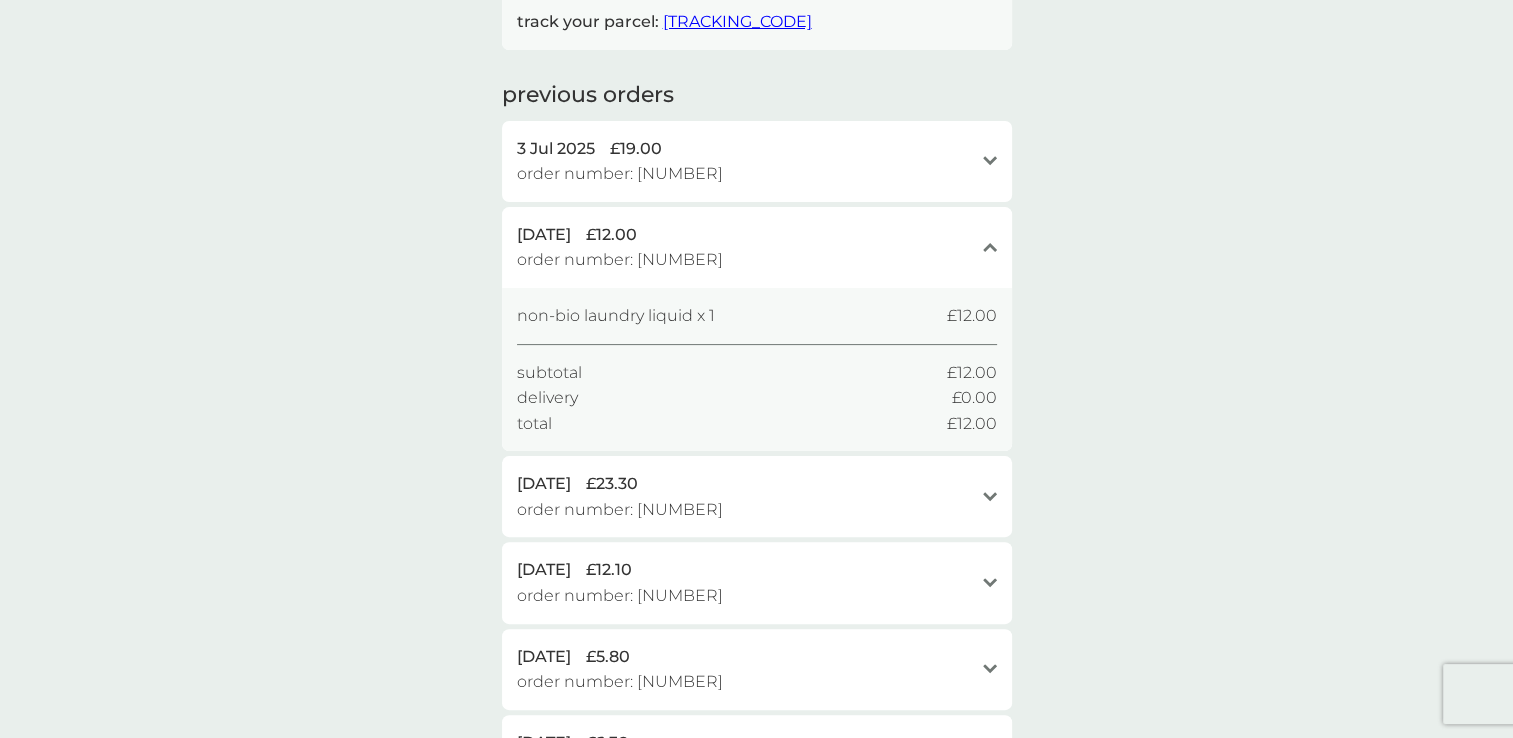 click on "[DATE] £19.00 order number:   [NUMBER] open" at bounding box center [757, 161] 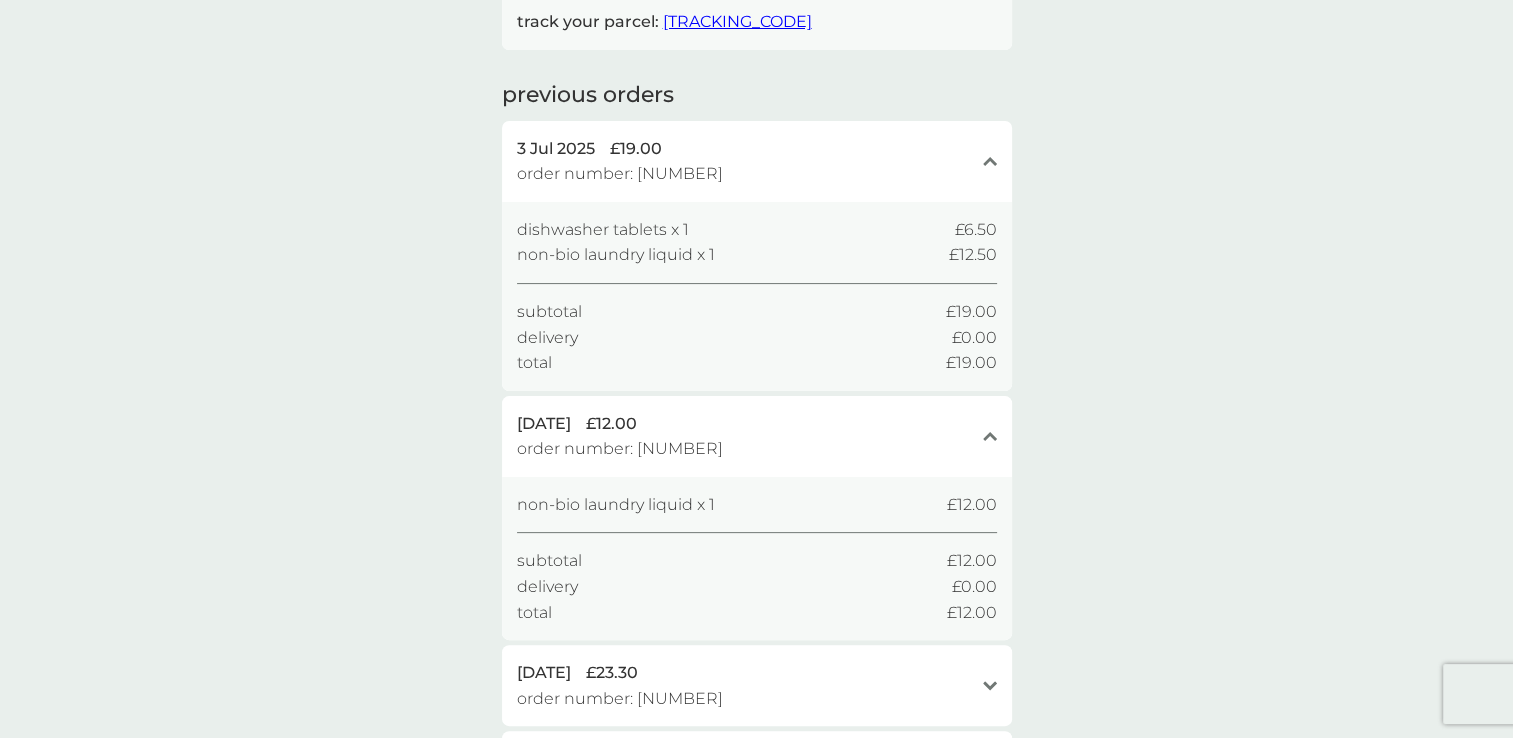 click on "your order history active orders [DATE] £12.50 order number:   [NUMBER] close dishwasher tablets x 1 £6.50 non-bio laundry liquid x 1 £12.50 subtotal £19.00 delivery £0.00 total £19.00 [DATE] £12.00 order number:   [NUMBER] close non-bio laundry liquid x 1 £12.00 subtotal £12.00 delivery £0.00 total £12.00 [DATE] £23.30 order number:   [NUMBER] open stain gel x 1 £3.00 non-bio laundry liquid x 1 £3.00 dishwasher tablets x 1 £6.30 fabric conditioner x 1 £11.00 subtotal £23.30 delivery £0.00 total £23.30 [DATE] £12.10 order number:   [NUMBER] open non-bio laundry capsules x 1 £5.80 dishwasher tablets x 1 £6.30 subtotal £12.10 delivery £0.00 total £12.10 [DATE] £5.80 order number:   [NUMBER] open non-bio laundry capsules x 1 £5.80 subtotal £5.80 delivery £0.00 total £5.80 [DATE]" at bounding box center [756, 918] 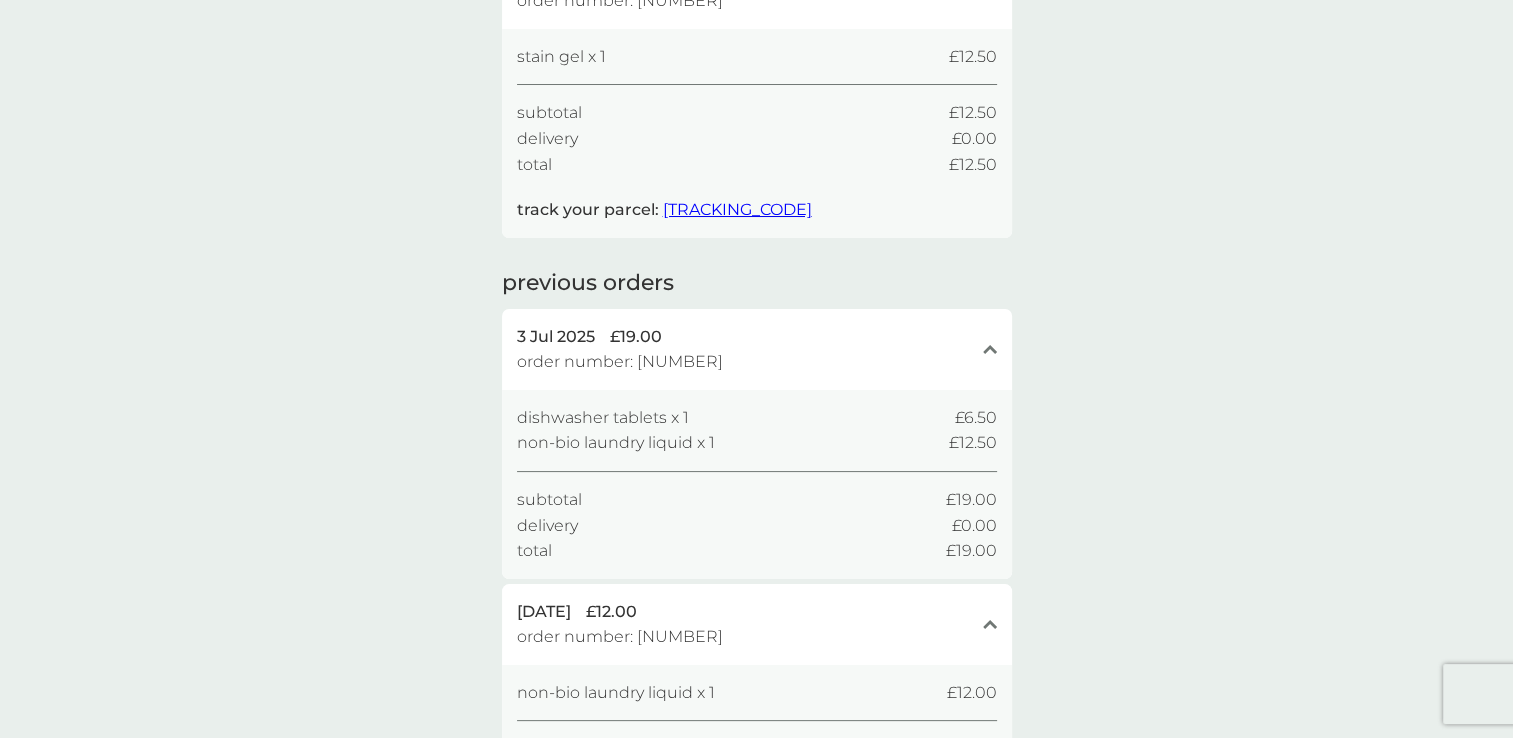 scroll, scrollTop: 247, scrollLeft: 0, axis: vertical 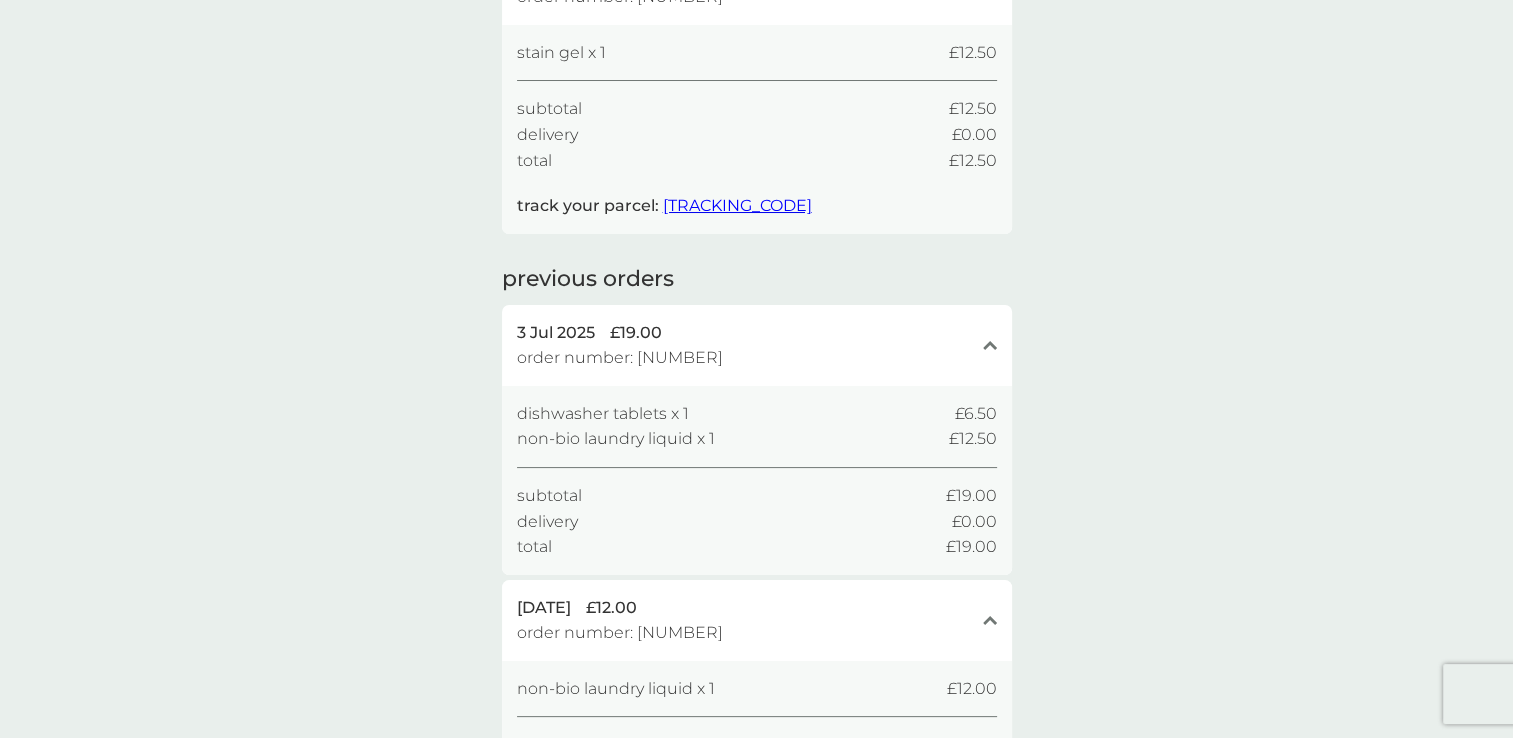 click on "your order history active orders [DATE] £12.50 order number:   [NUMBER] close dishwasher tablets x 1 £6.50 non-bio laundry liquid x 1 £12.50 subtotal £19.00 delivery £0.00 total £19.00 [DATE] £12.00 order number:   [NUMBER] close non-bio laundry liquid x 1 £12.00 subtotal £12.00 delivery £0.00 total £12.00 [DATE] £23.30 order number:   [NUMBER] open stain gel x 1 £3.00 non-bio laundry liquid x 1 £3.00 dishwasher tablets x 1 £6.30 fabric conditioner x 1 £11.00 subtotal £23.30 delivery £0.00 total £23.30 [DATE] £12.10 order number:   [NUMBER] open non-bio laundry capsules x 1 £5.80 dishwasher tablets x 1 £6.30 subtotal £12.10 delivery £0.00 total £12.10 [DATE] £5.80 order number:   [NUMBER] open non-bio laundry capsules x 1 £5.80 subtotal £5.80 delivery £0.00 total £5.80 [DATE]" at bounding box center [756, 1102] 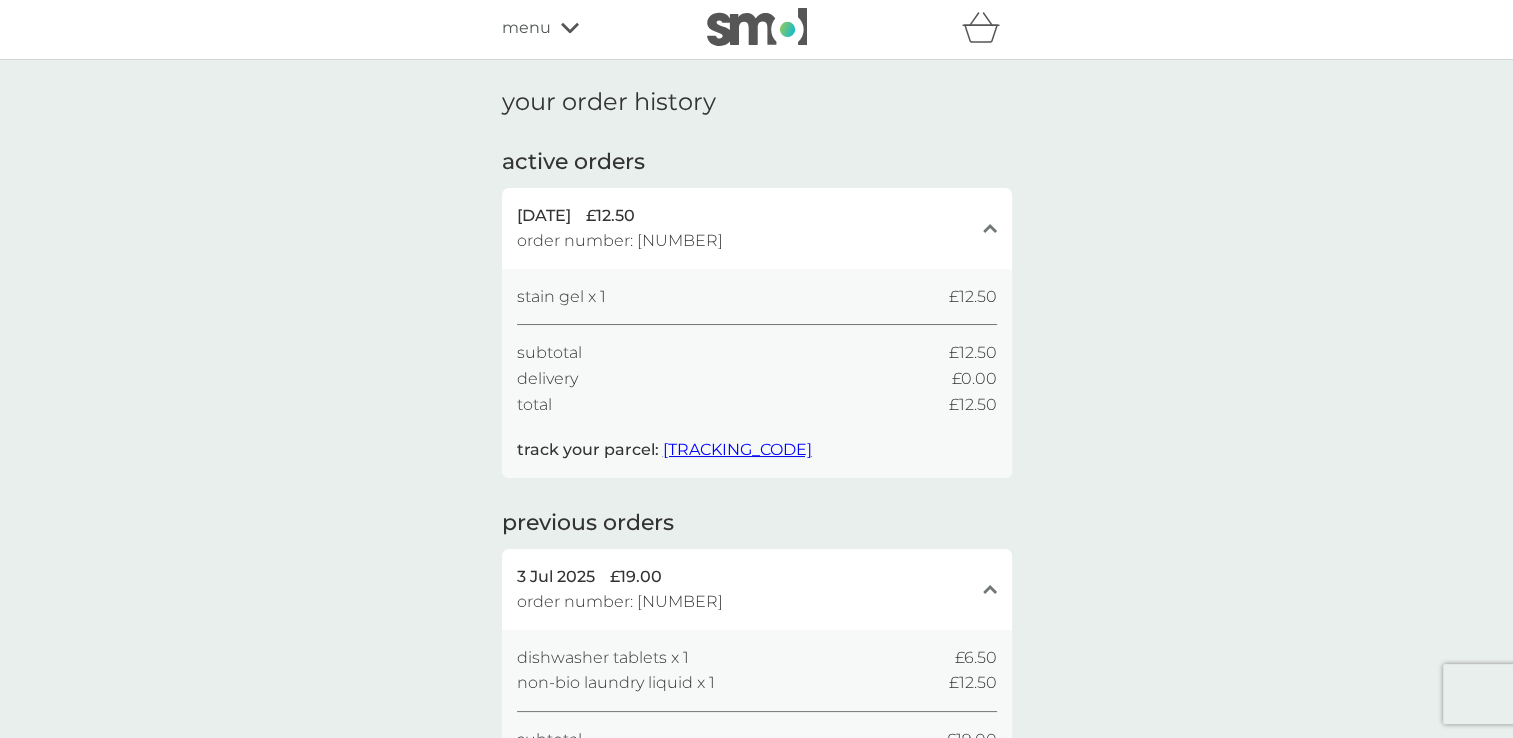 scroll, scrollTop: 0, scrollLeft: 0, axis: both 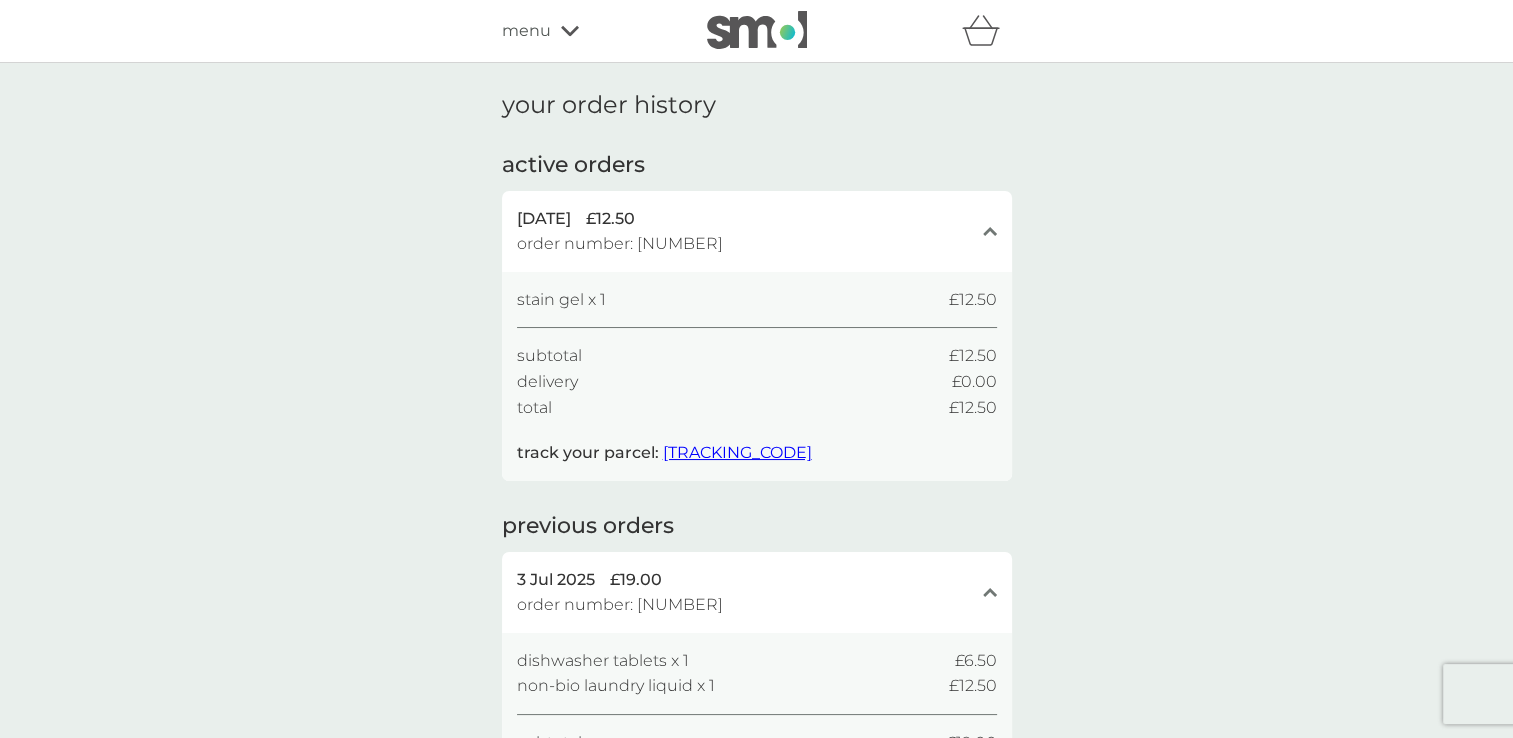 click on "menu" at bounding box center (587, 31) 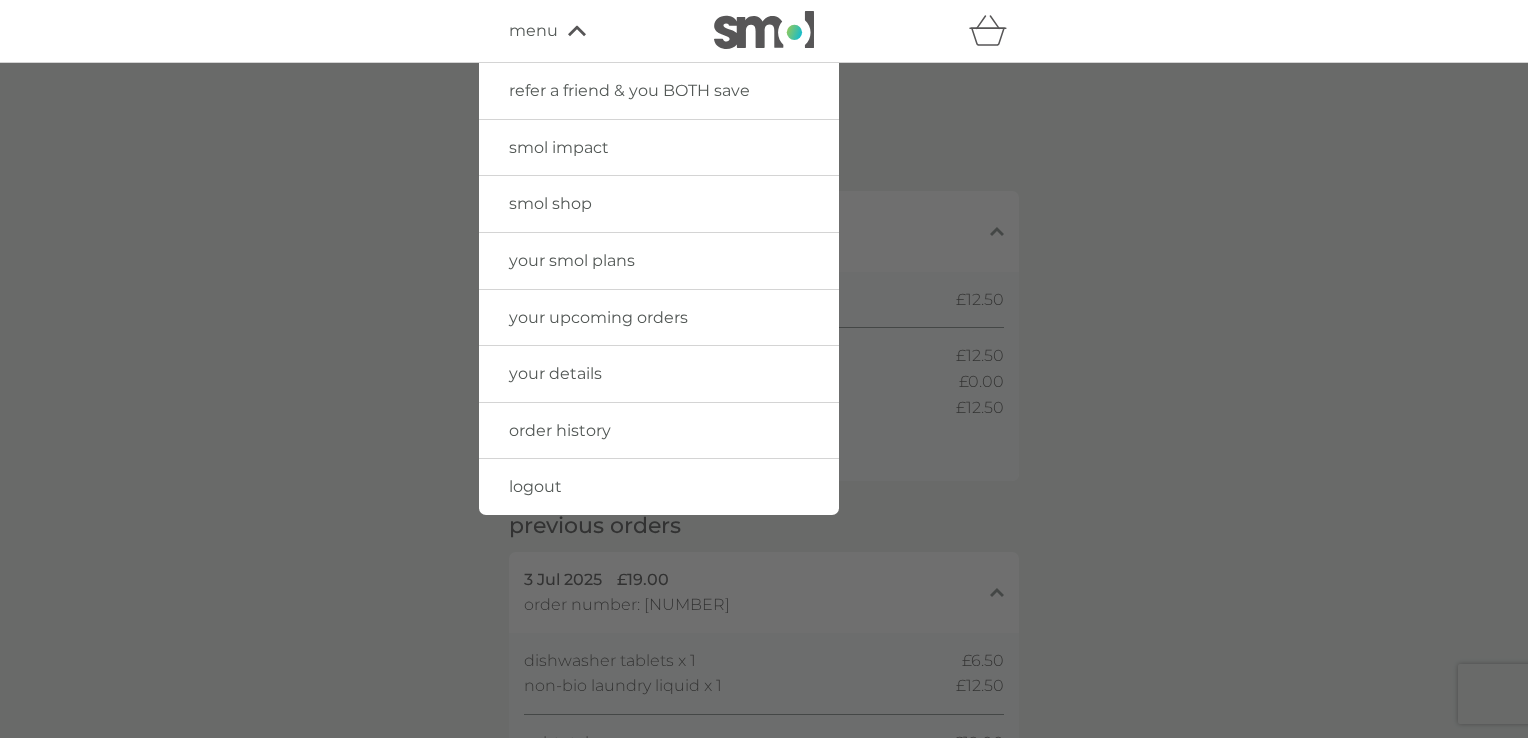 click on "your smol plans" at bounding box center [659, 261] 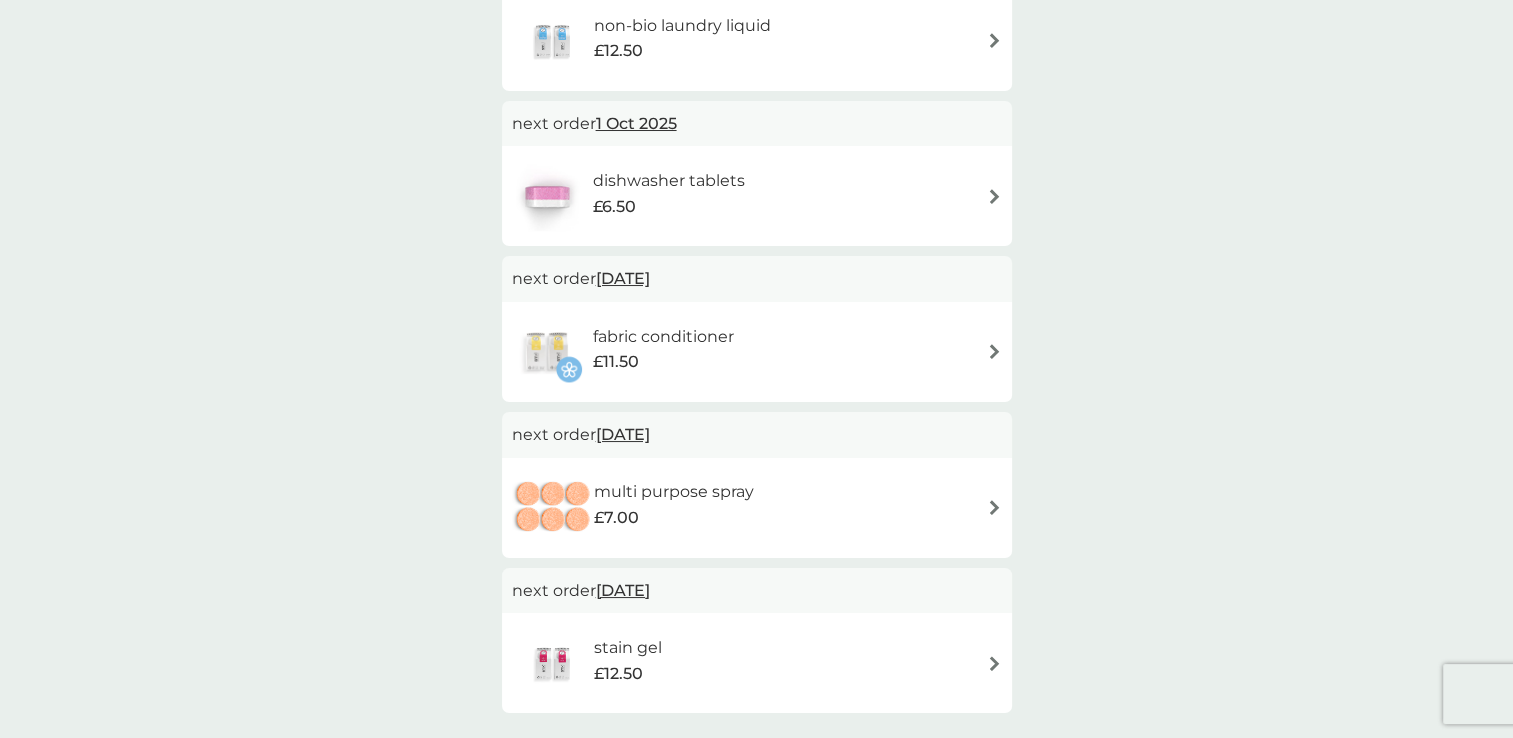 scroll, scrollTop: 476, scrollLeft: 0, axis: vertical 